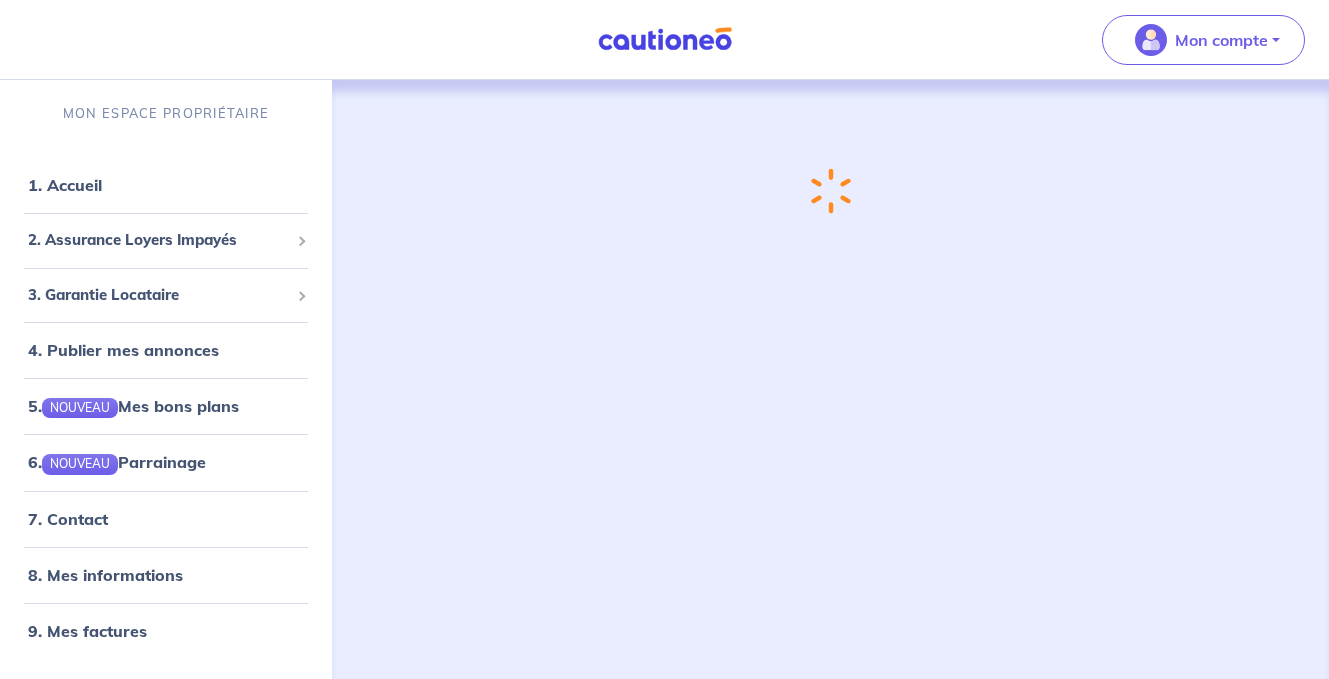 scroll, scrollTop: 0, scrollLeft: 0, axis: both 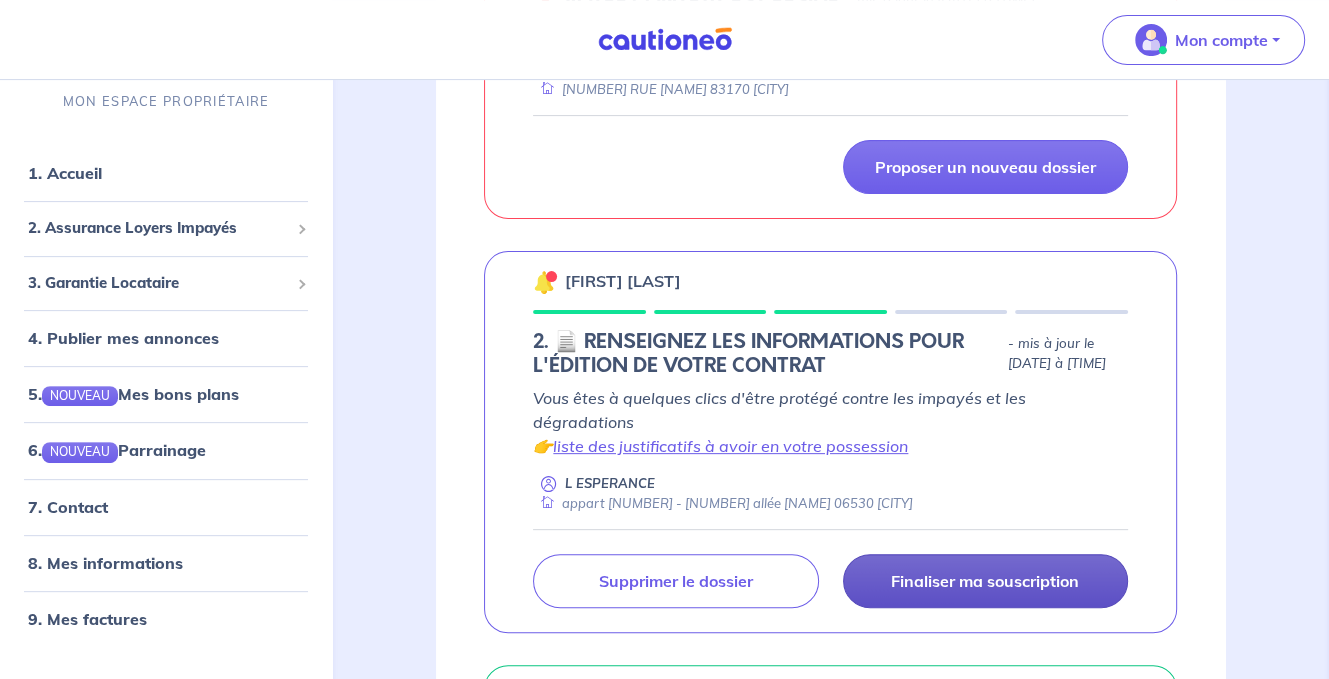 click on "Finaliser ma souscription" at bounding box center [985, 581] 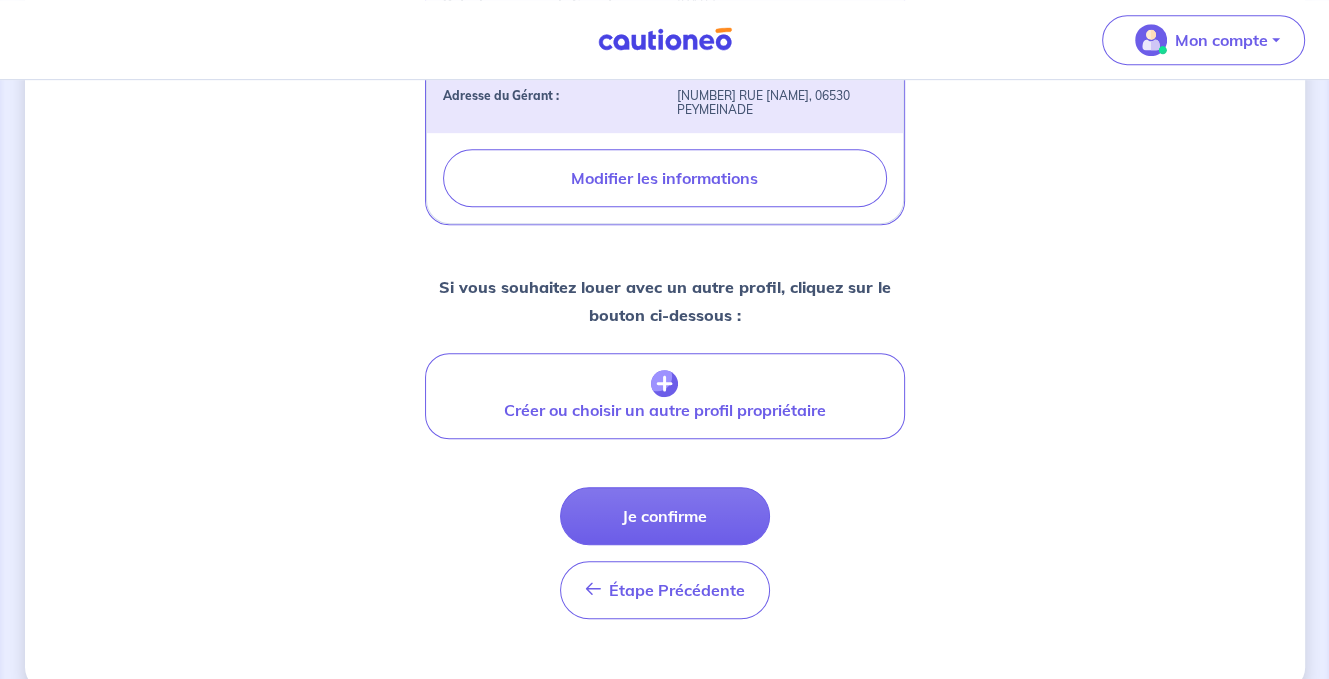 scroll, scrollTop: 900, scrollLeft: 0, axis: vertical 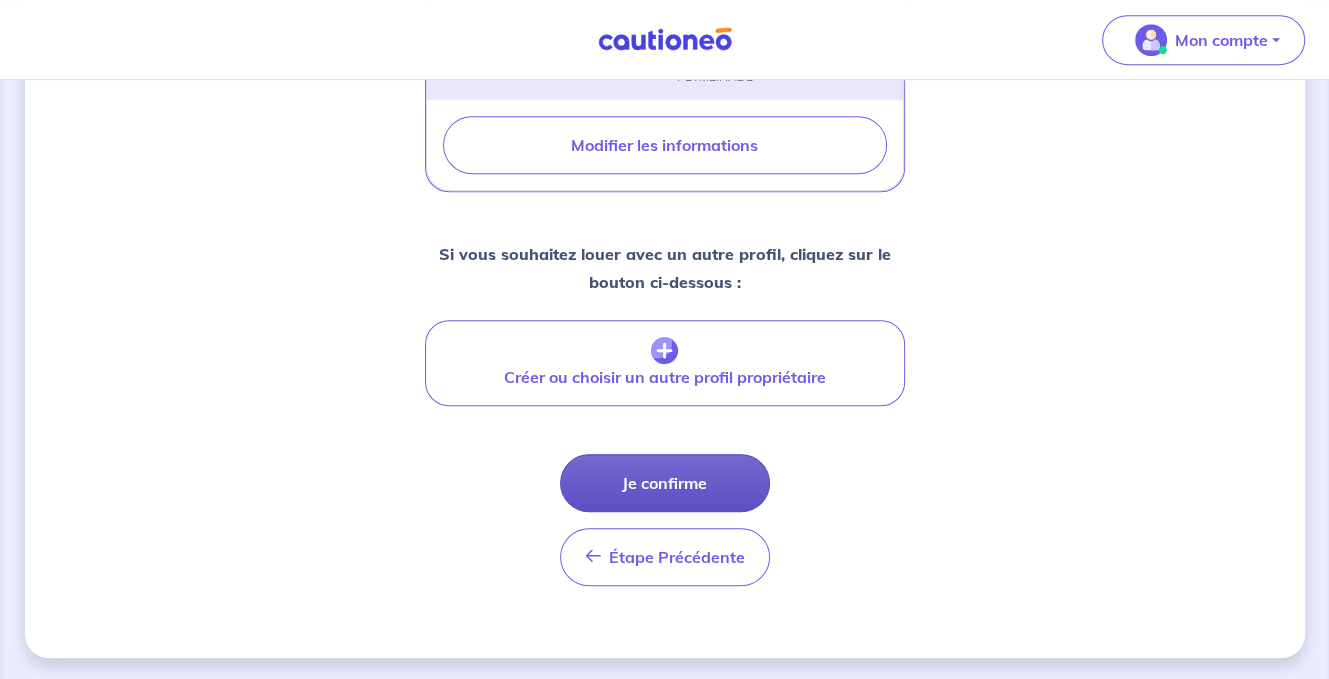 click on "Je confirme" at bounding box center [665, 483] 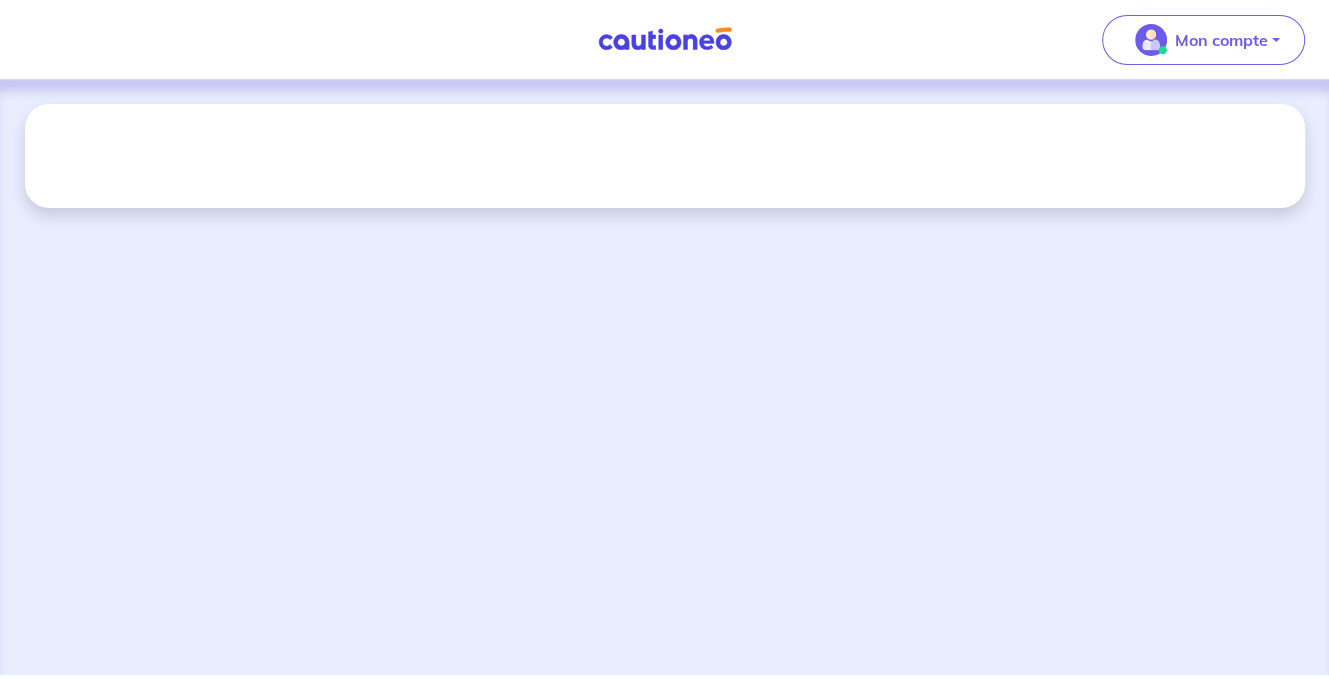 scroll, scrollTop: 0, scrollLeft: 0, axis: both 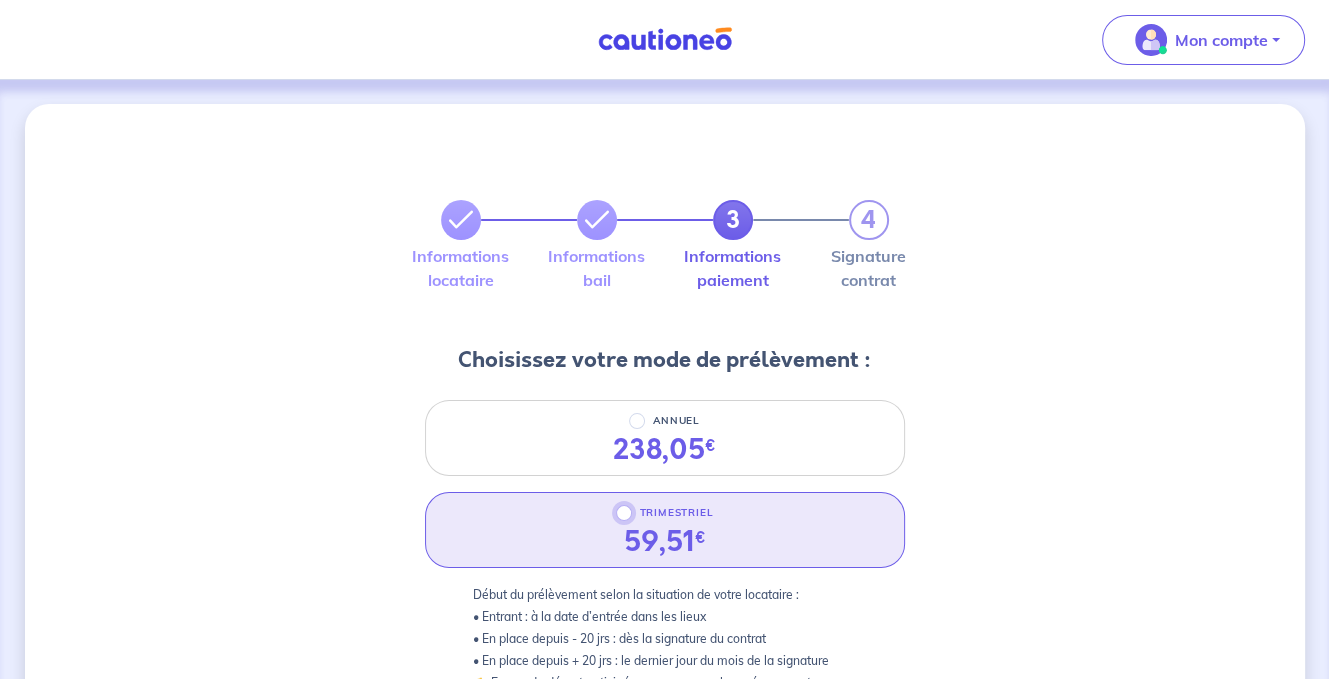 click on "TRIMESTRIEL" at bounding box center [624, 513] 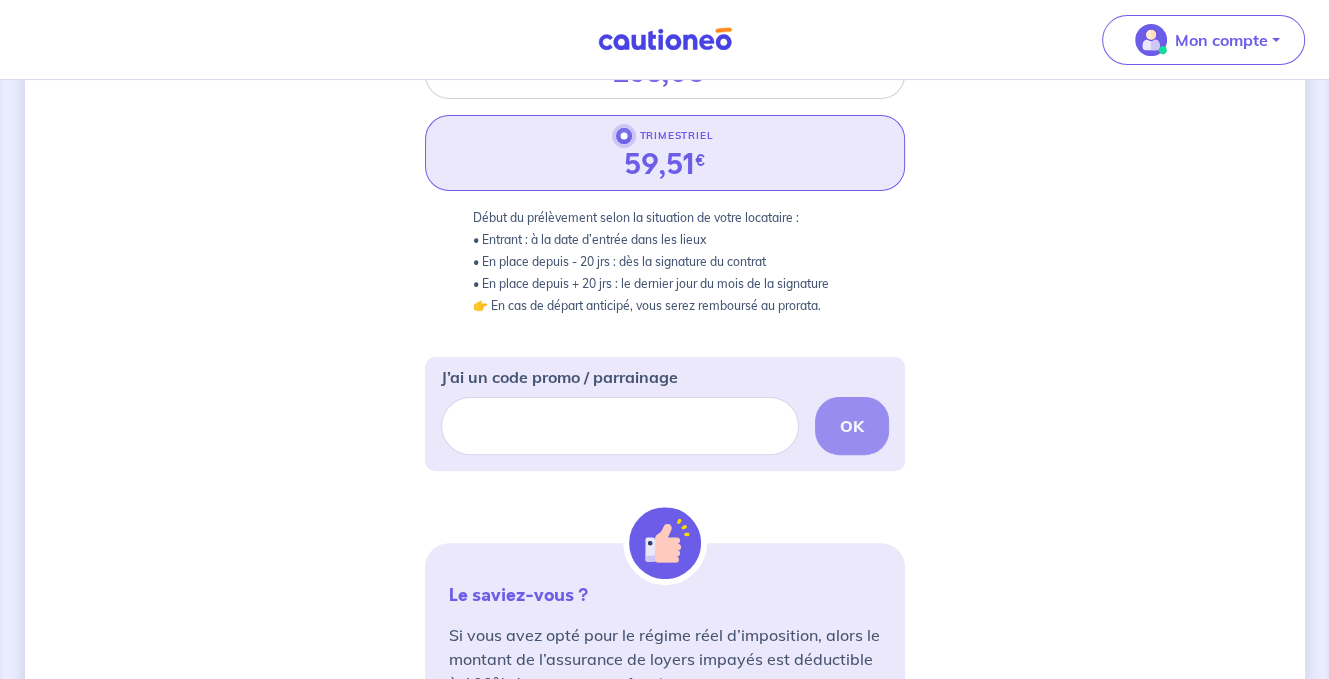 scroll, scrollTop: 400, scrollLeft: 0, axis: vertical 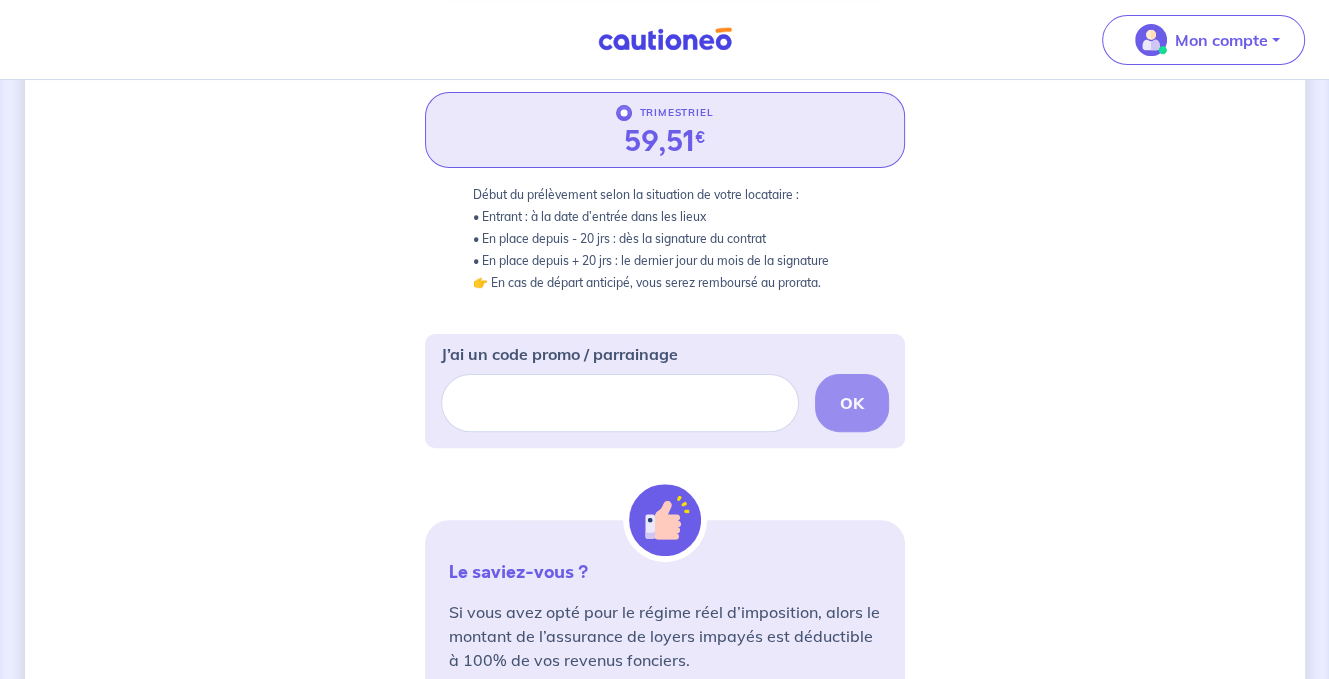 click on "OK" at bounding box center [665, 403] 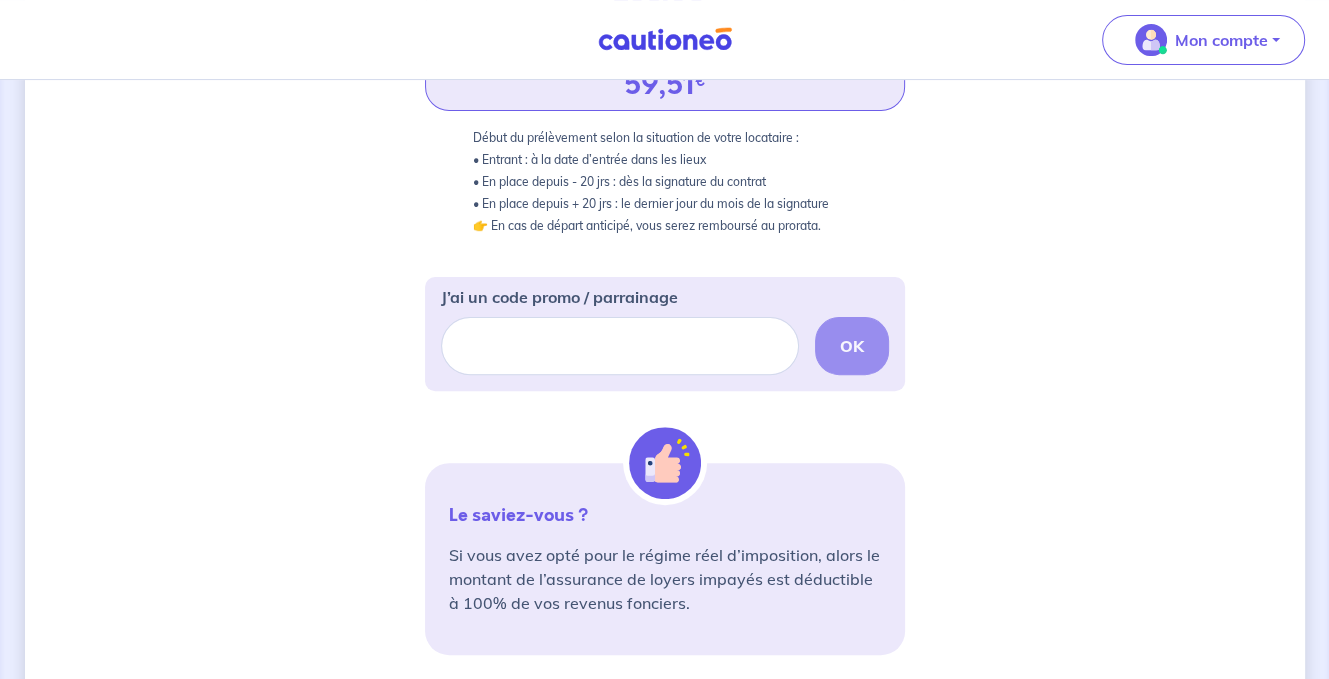 scroll, scrollTop: 600, scrollLeft: 0, axis: vertical 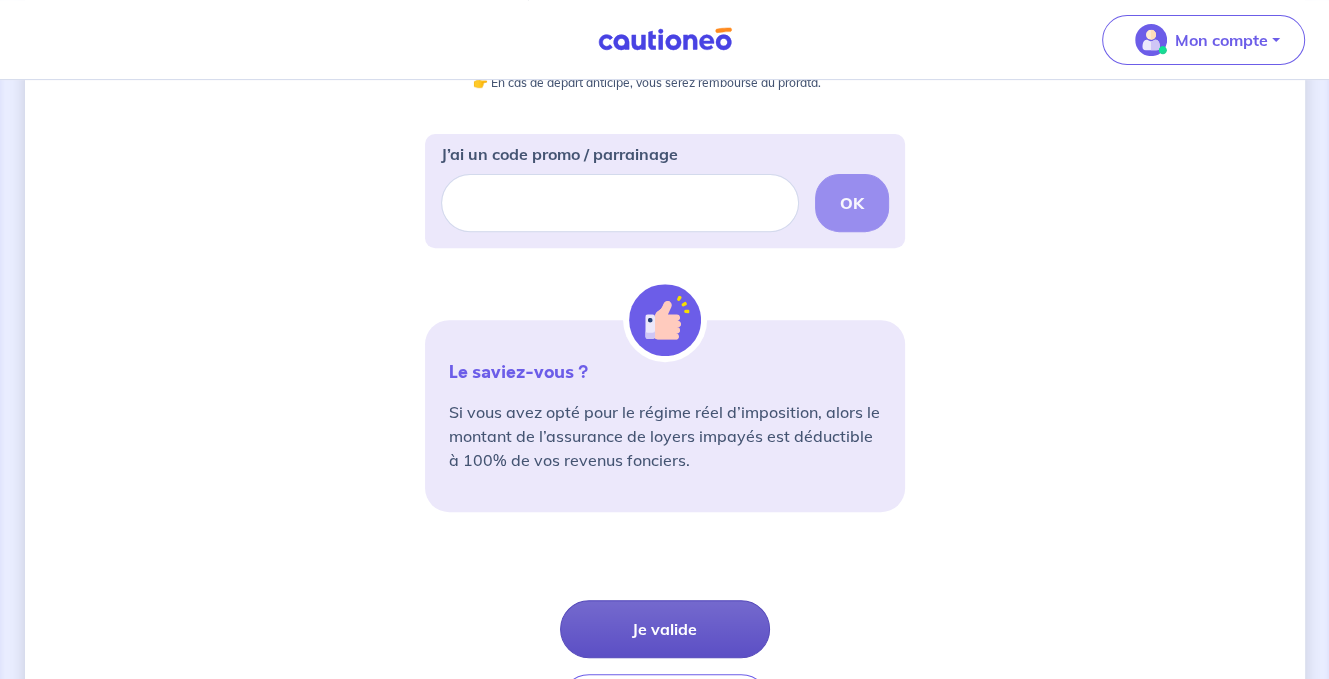 click on "Je valide" at bounding box center [665, 629] 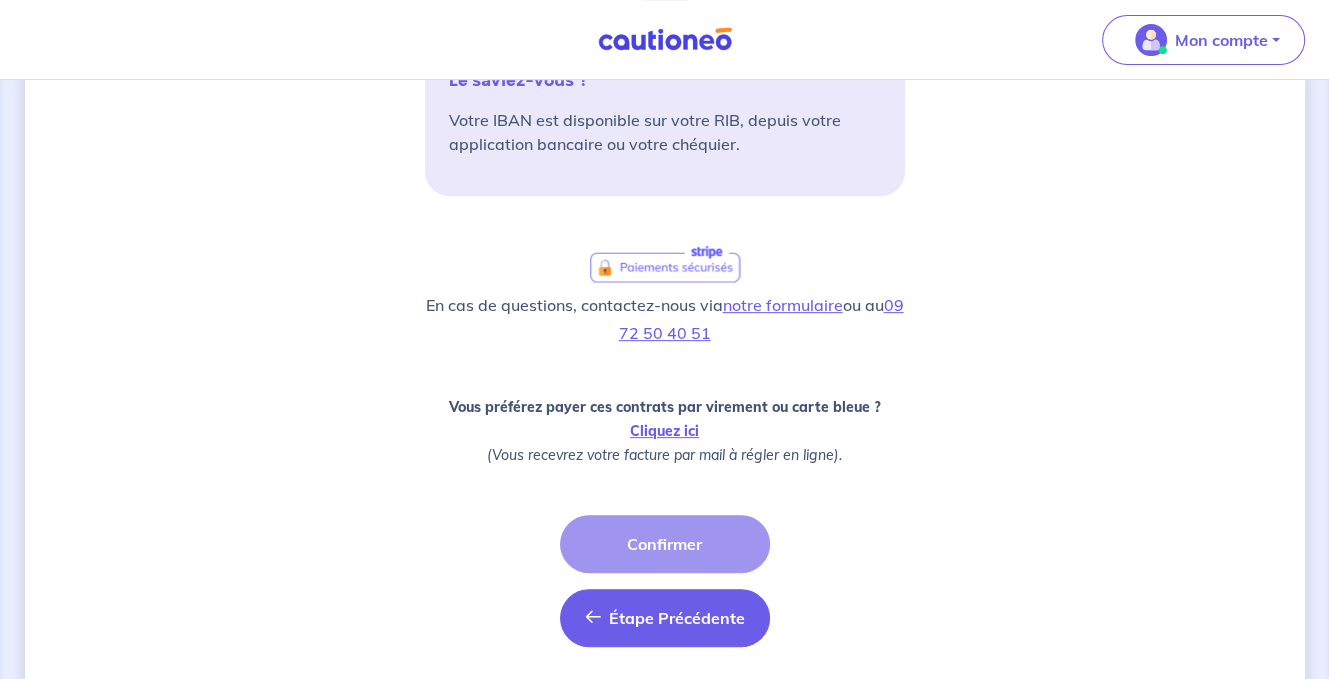 scroll, scrollTop: 700, scrollLeft: 0, axis: vertical 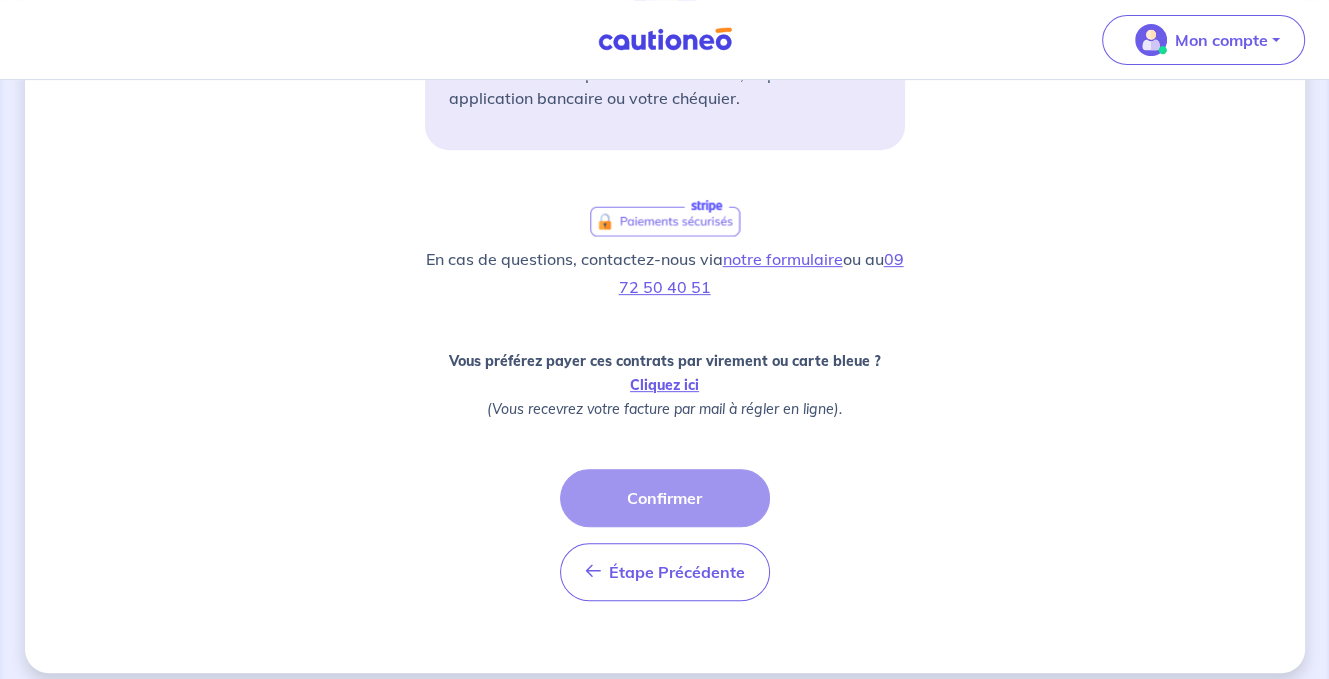 click on "Étape Précédente Précédent Confirmer Confirmer" at bounding box center (665, 535) 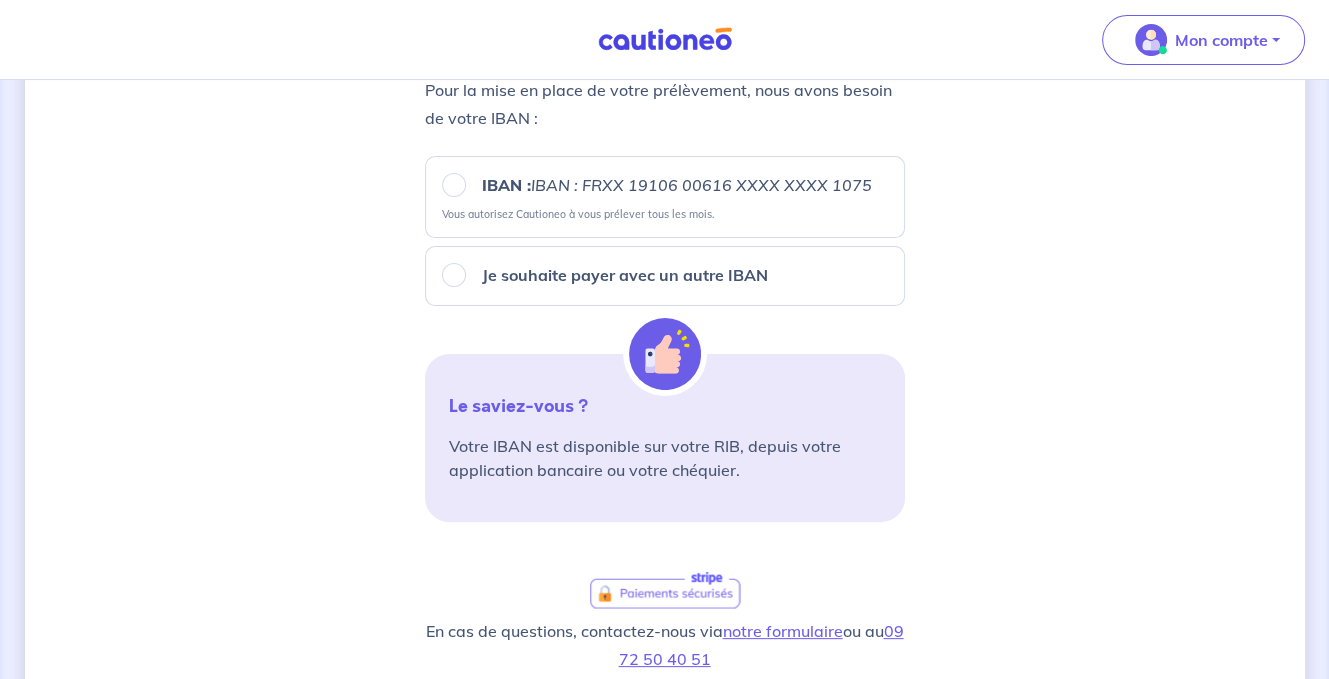 scroll, scrollTop: 200, scrollLeft: 0, axis: vertical 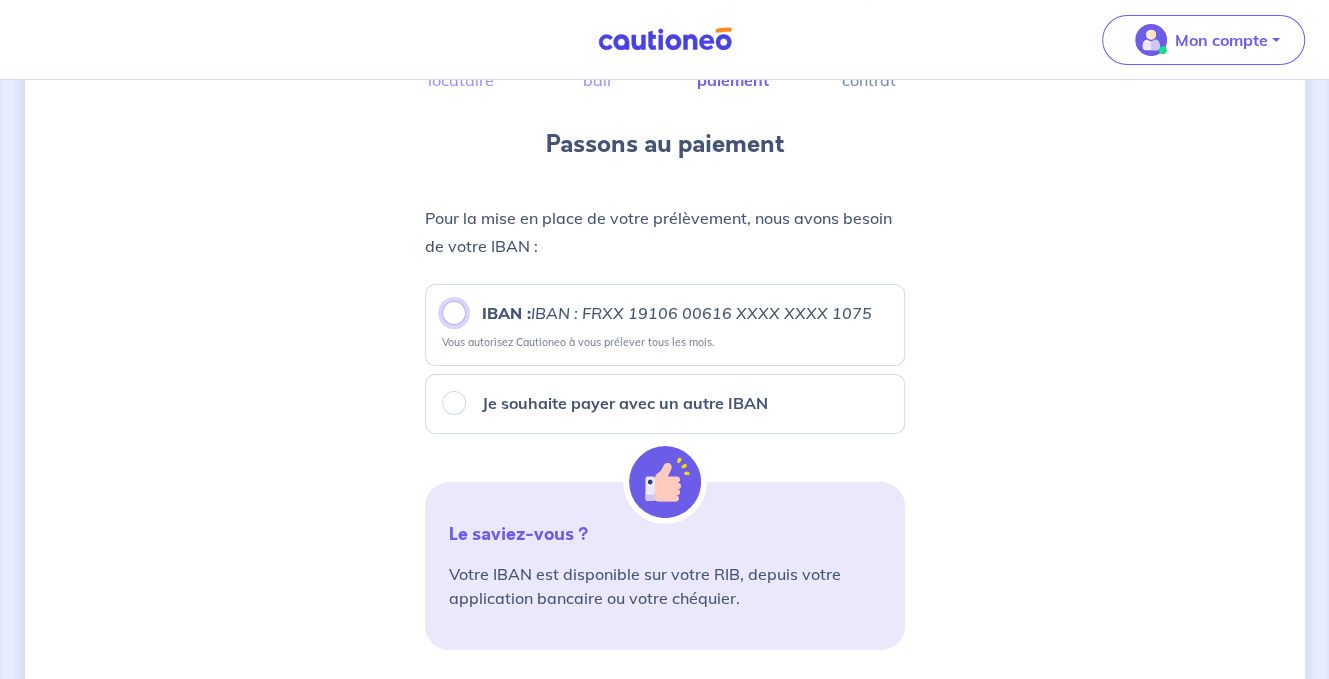 click on "IBAN : FRXX 19106 00616 XXXX XXXX 1075" at bounding box center [454, 313] 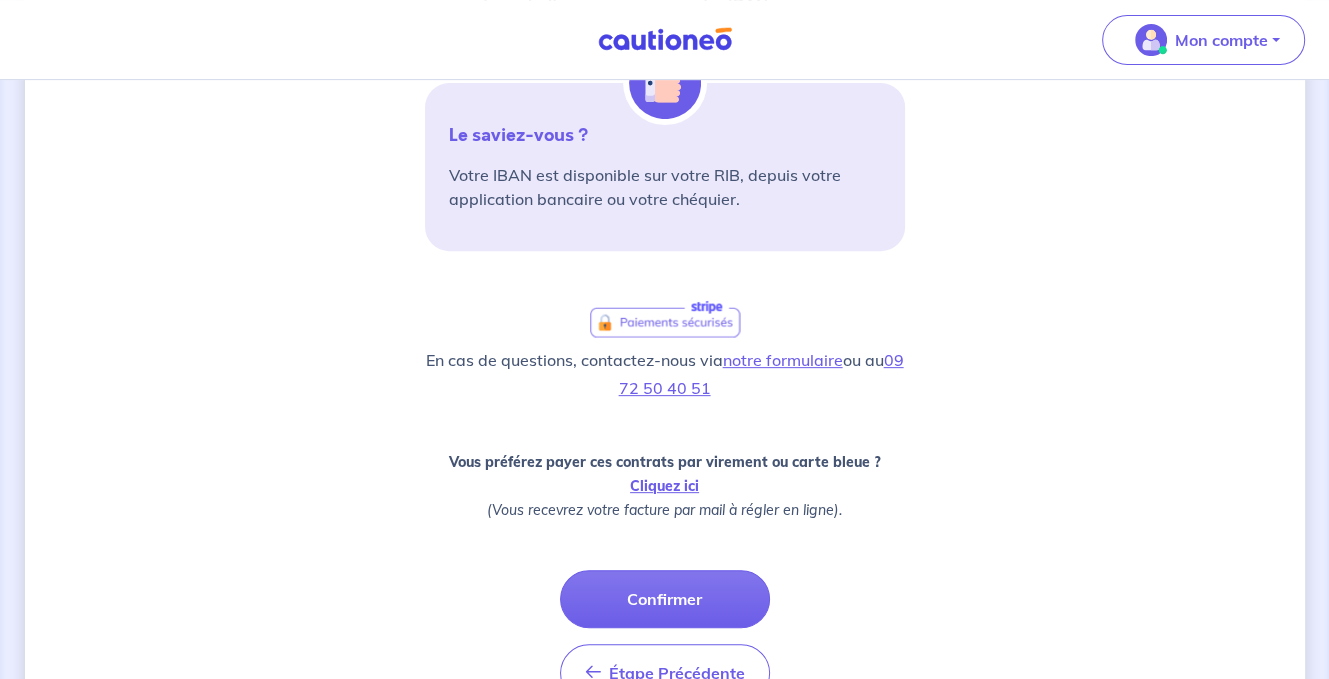 scroll, scrollTop: 716, scrollLeft: 0, axis: vertical 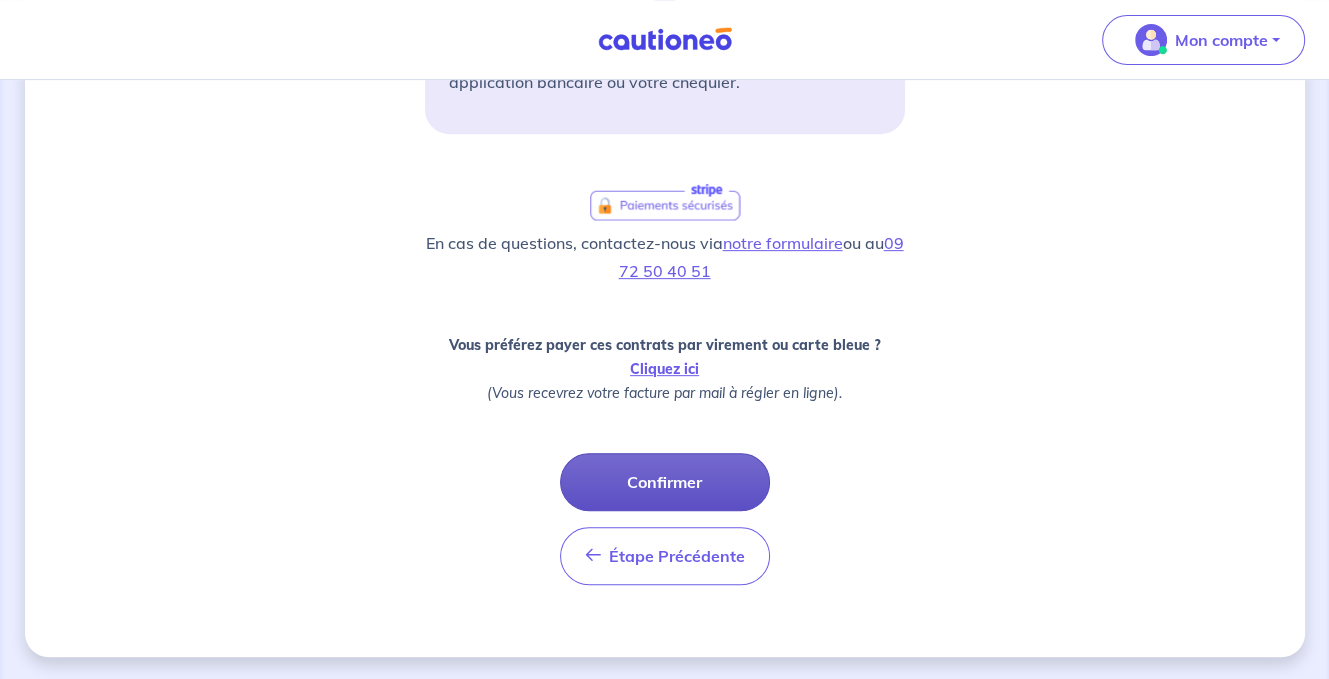 click on "Confirmer" at bounding box center [665, 482] 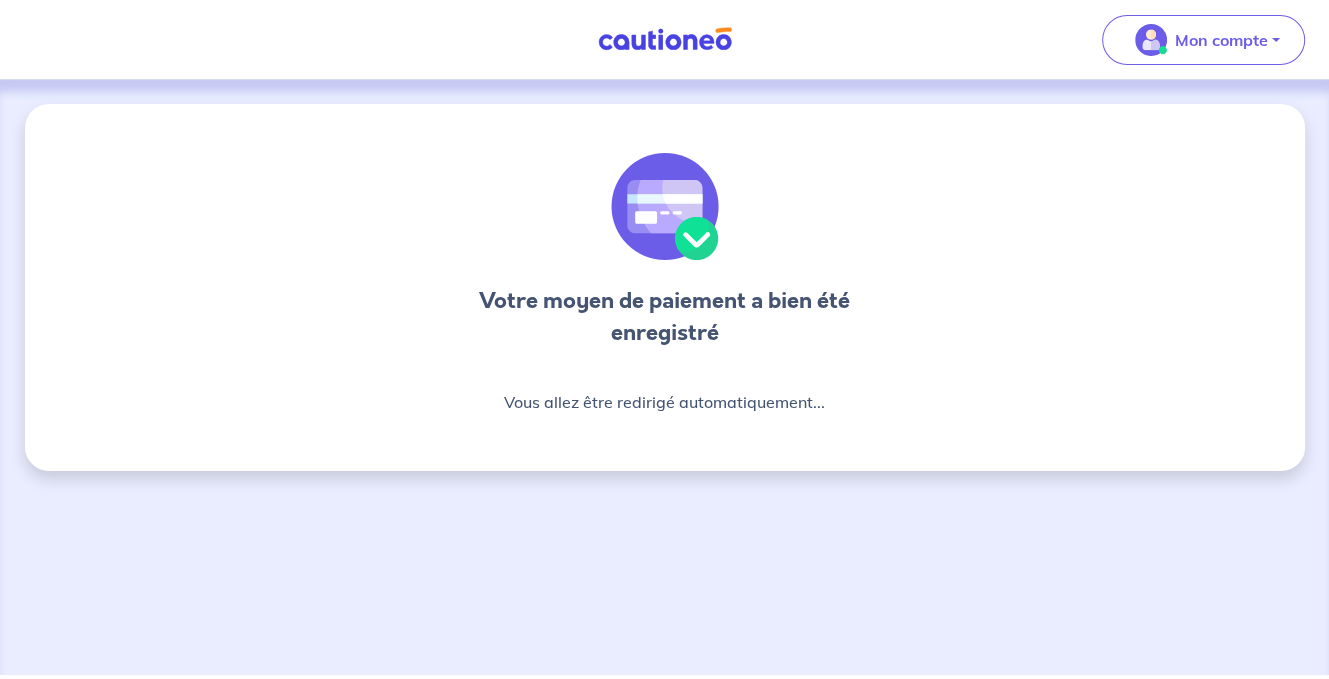 scroll, scrollTop: 0, scrollLeft: 0, axis: both 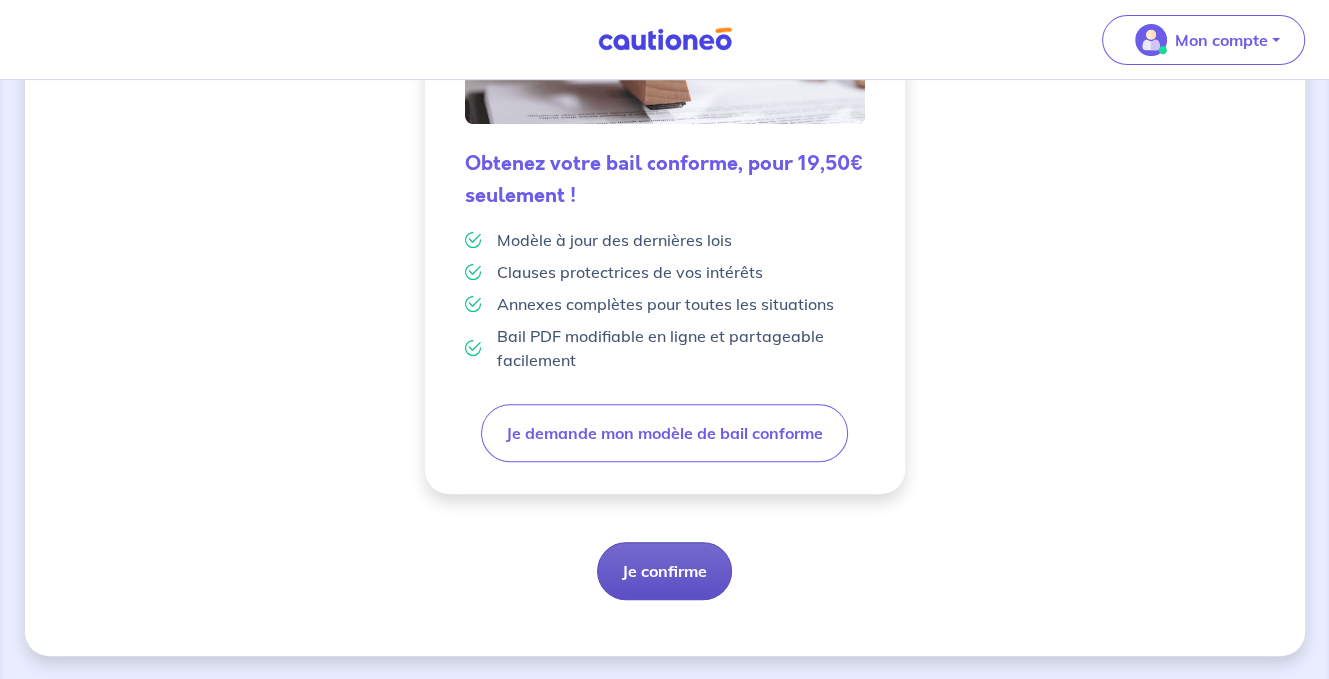 click on "Je confirme" at bounding box center (664, 571) 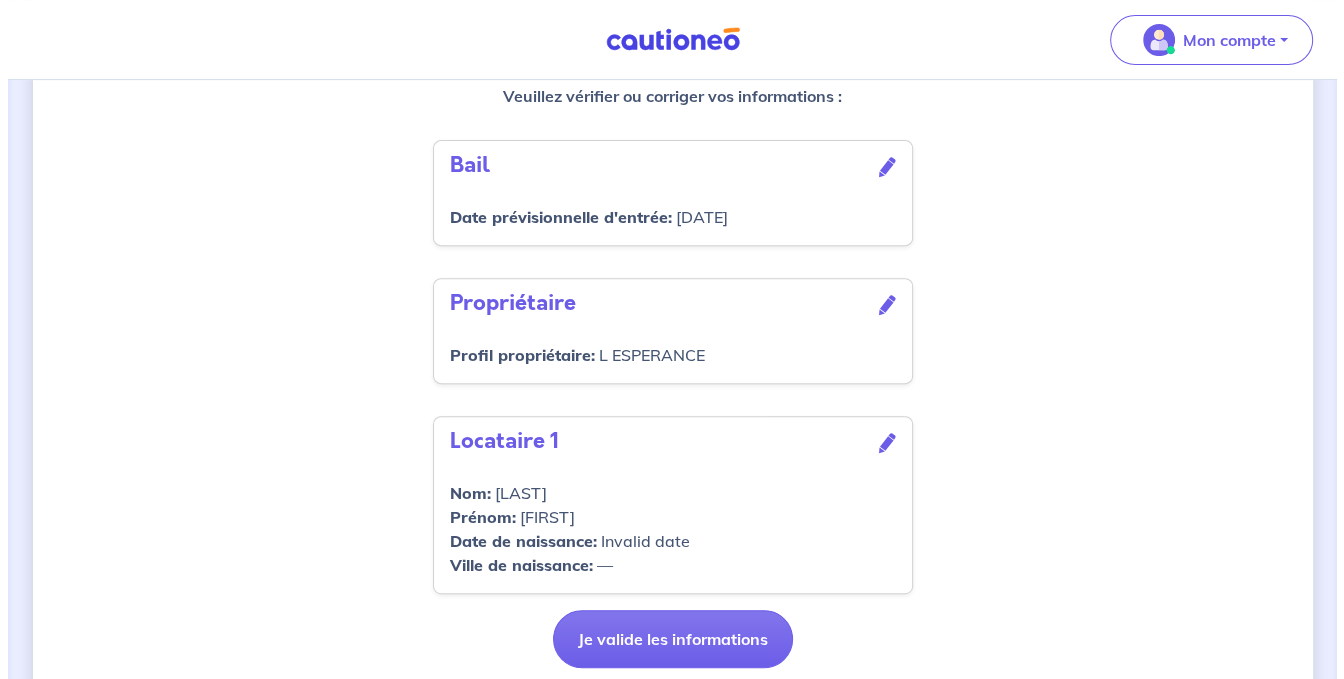 scroll, scrollTop: 700, scrollLeft: 0, axis: vertical 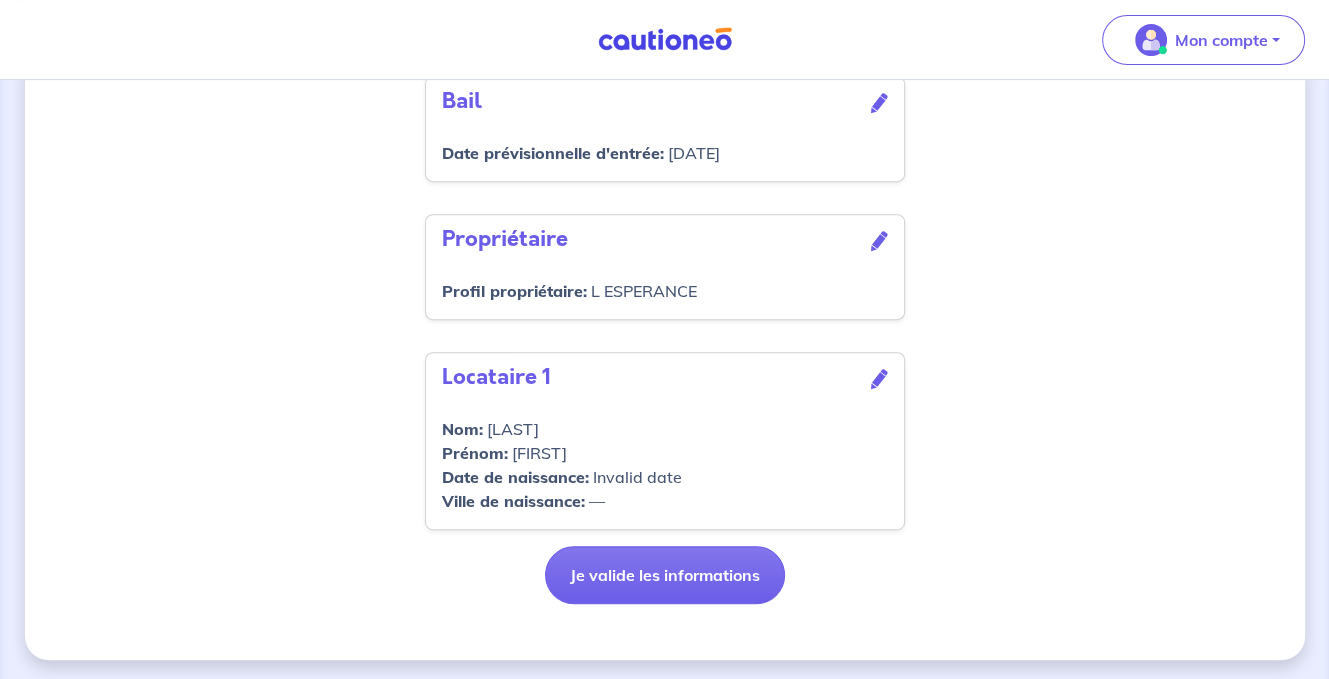 click at bounding box center (879, 379) 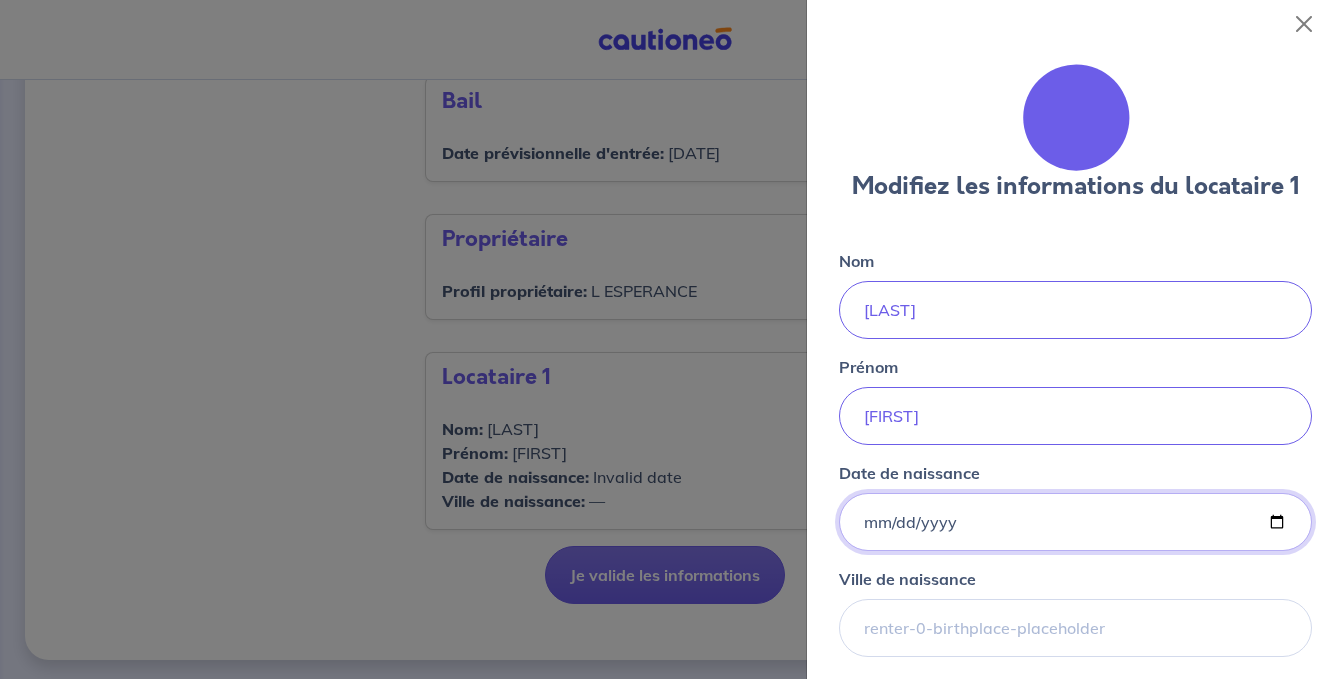 click on "Date de naissance" at bounding box center (1075, 522) 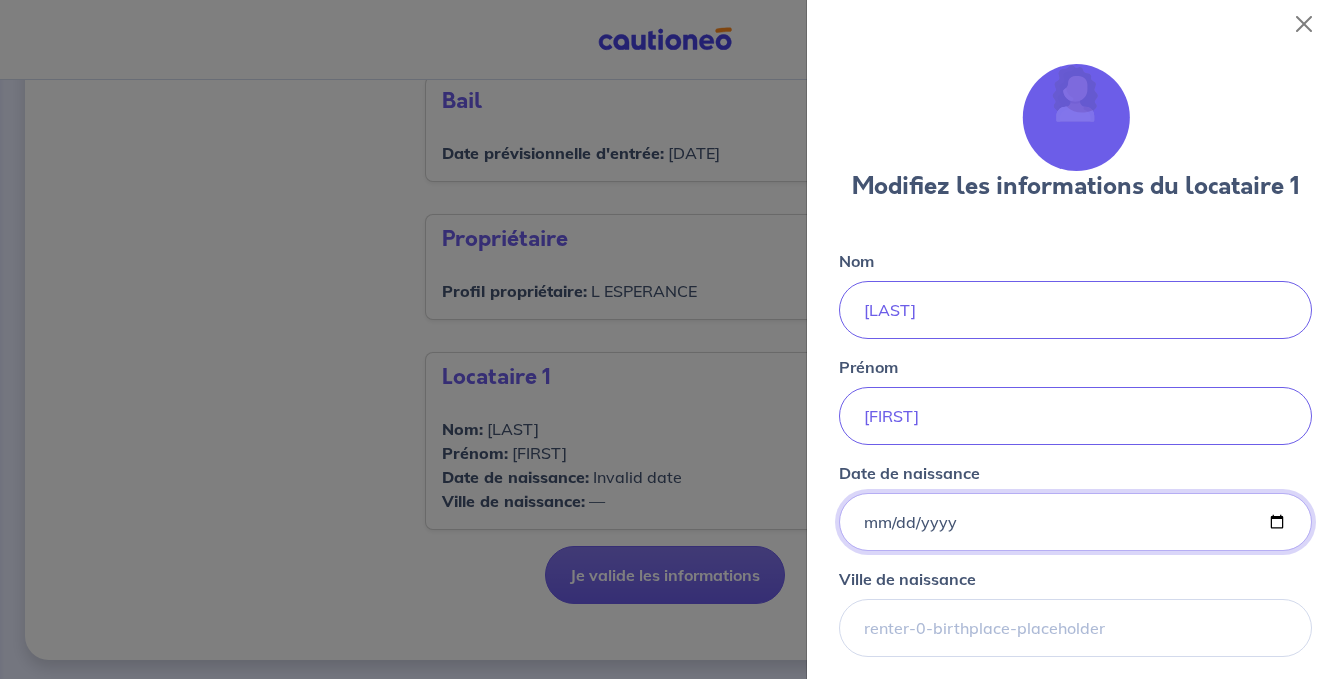 type on "[DATE]" 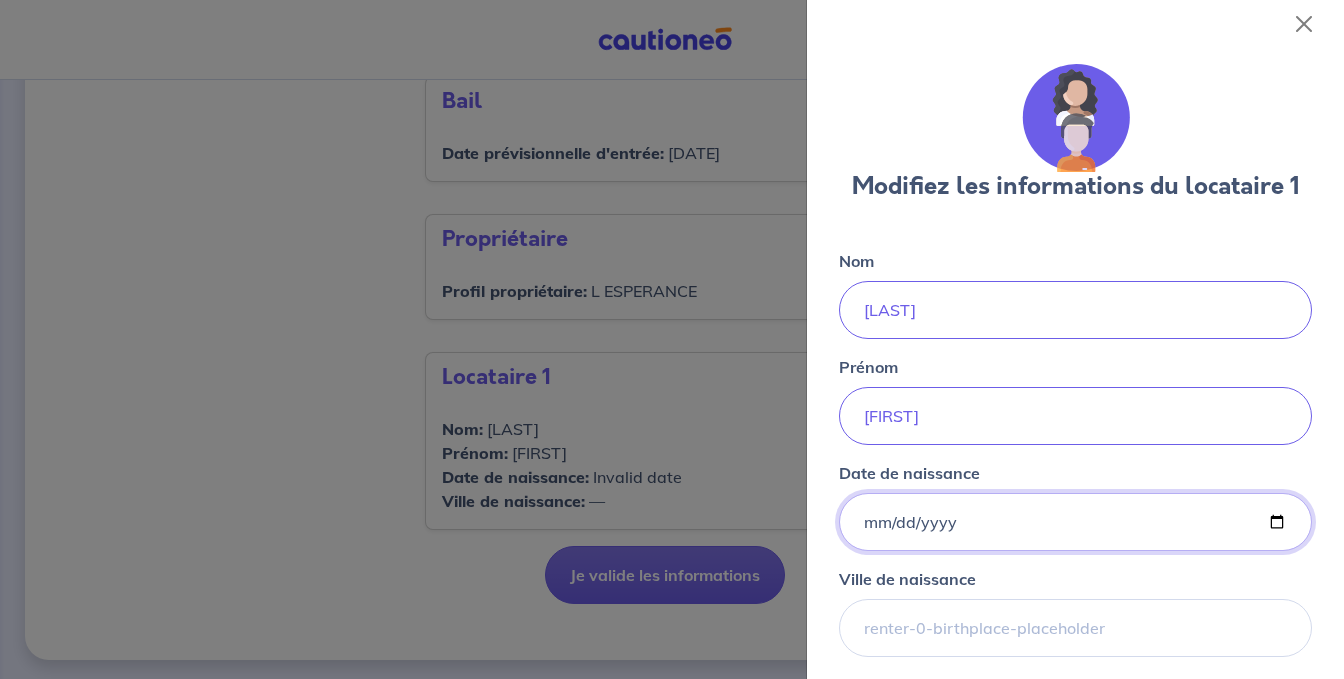 click on "[DATE]" at bounding box center [1075, 522] 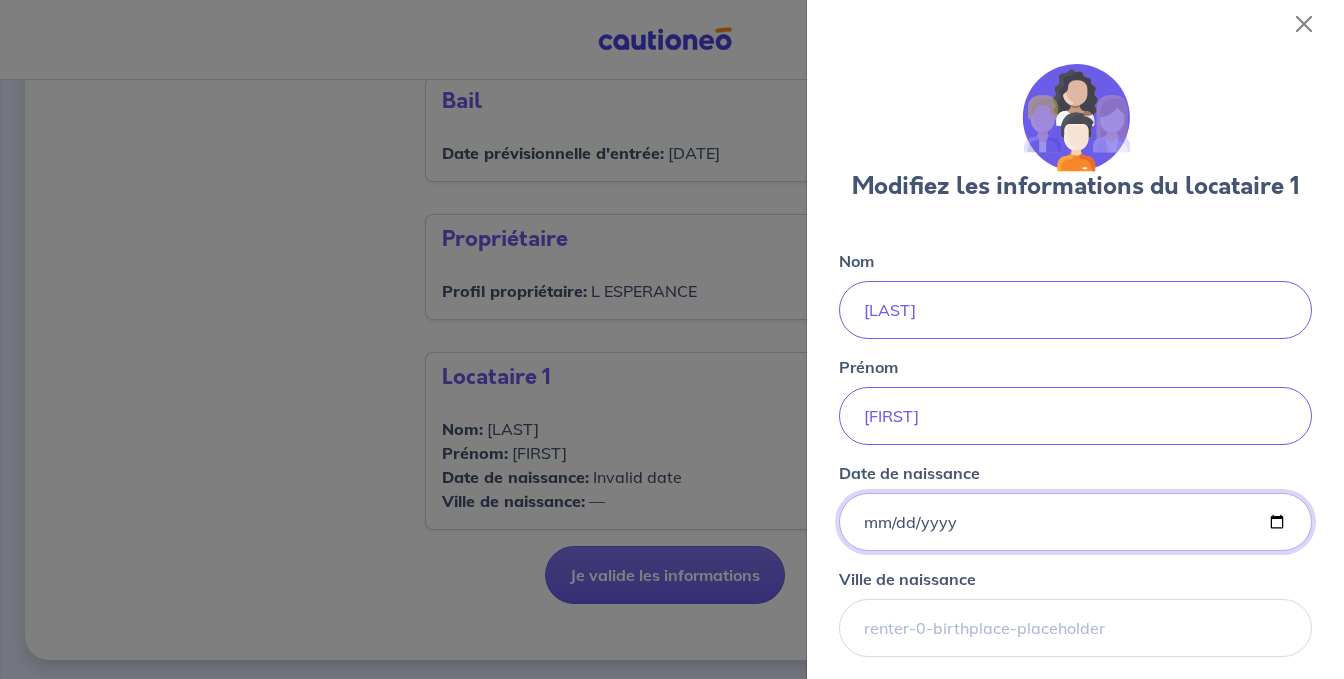 type on "[DATE]" 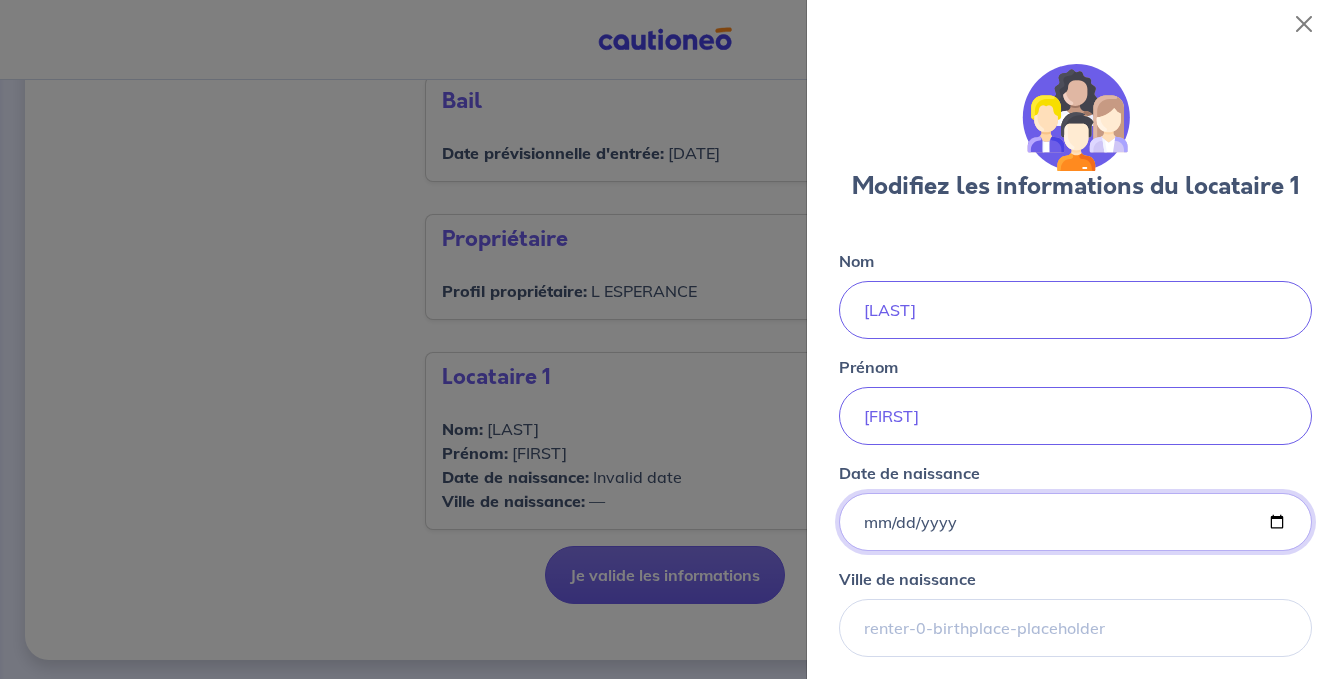 click on "[DATE]" at bounding box center (1075, 522) 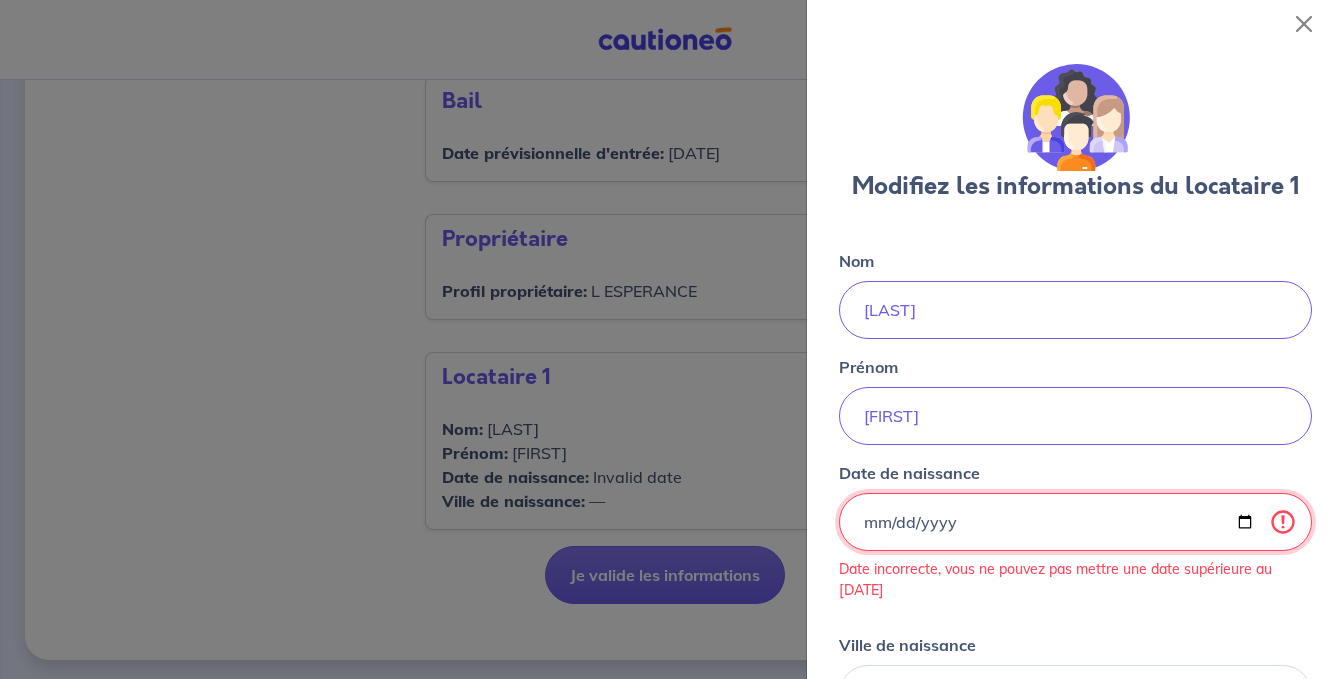 type on "[DATE]" 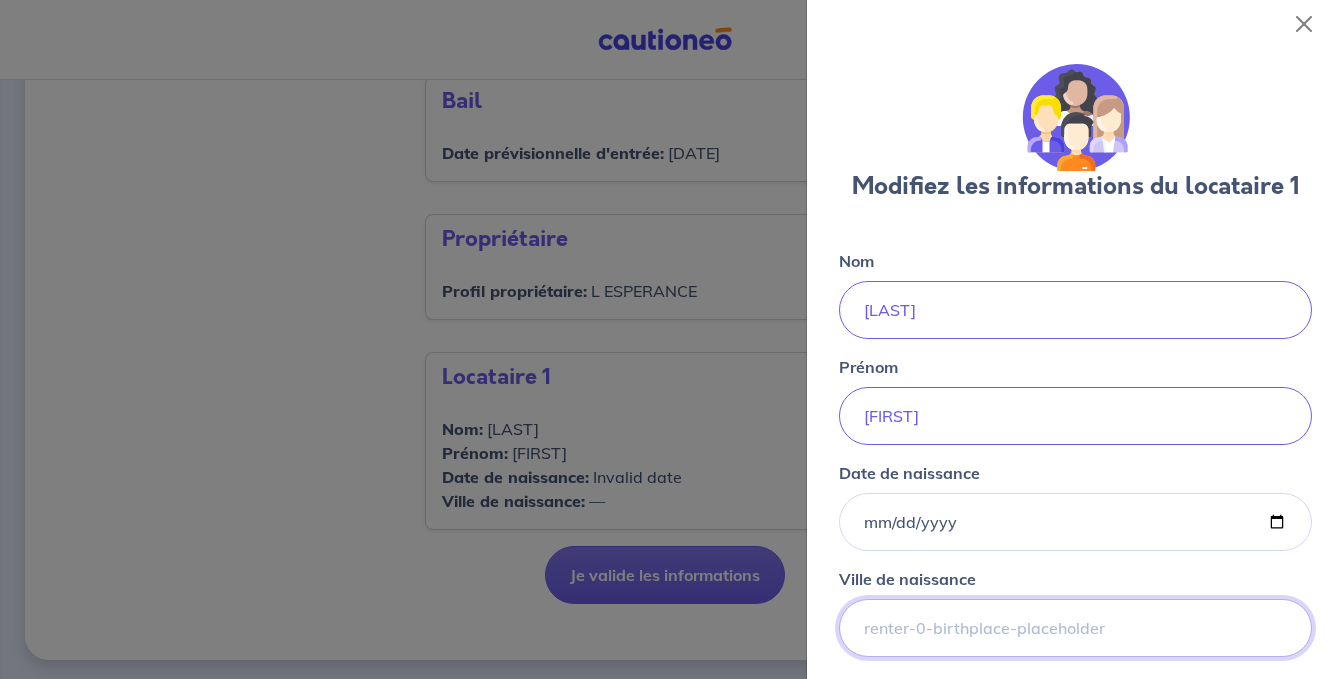 click on "Ville de naissance" at bounding box center (1075, 628) 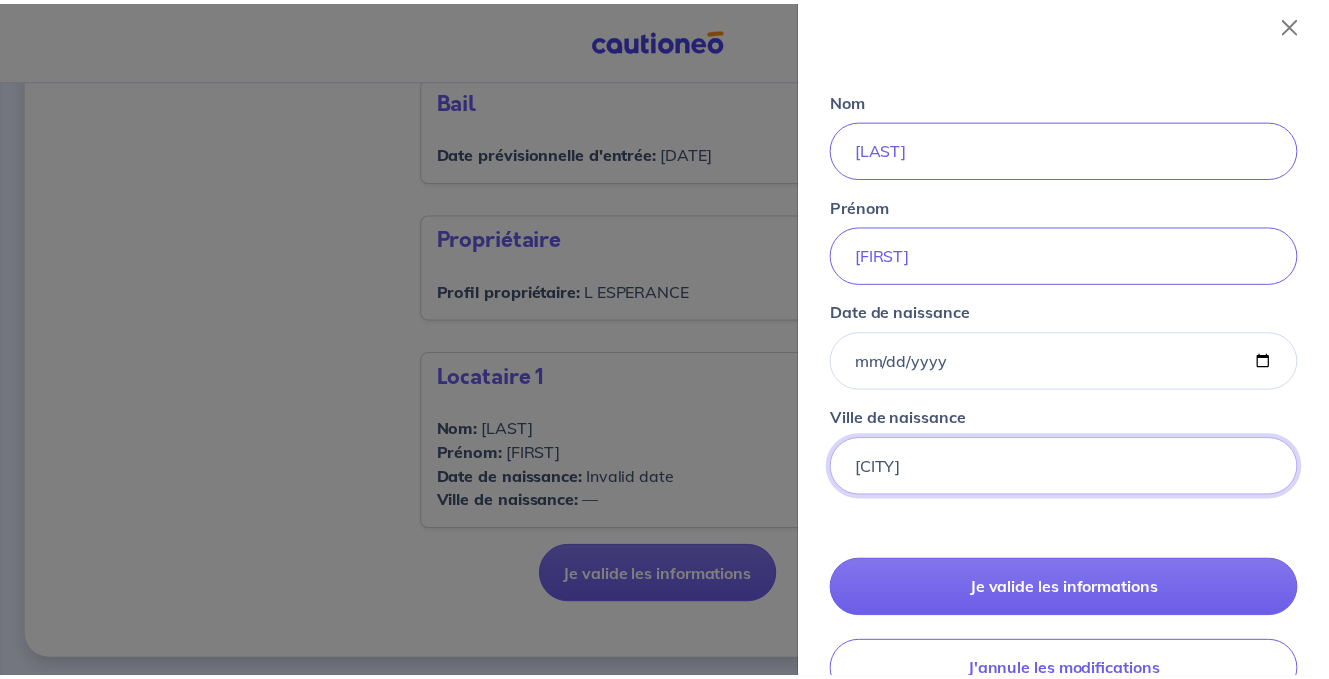 scroll, scrollTop: 195, scrollLeft: 0, axis: vertical 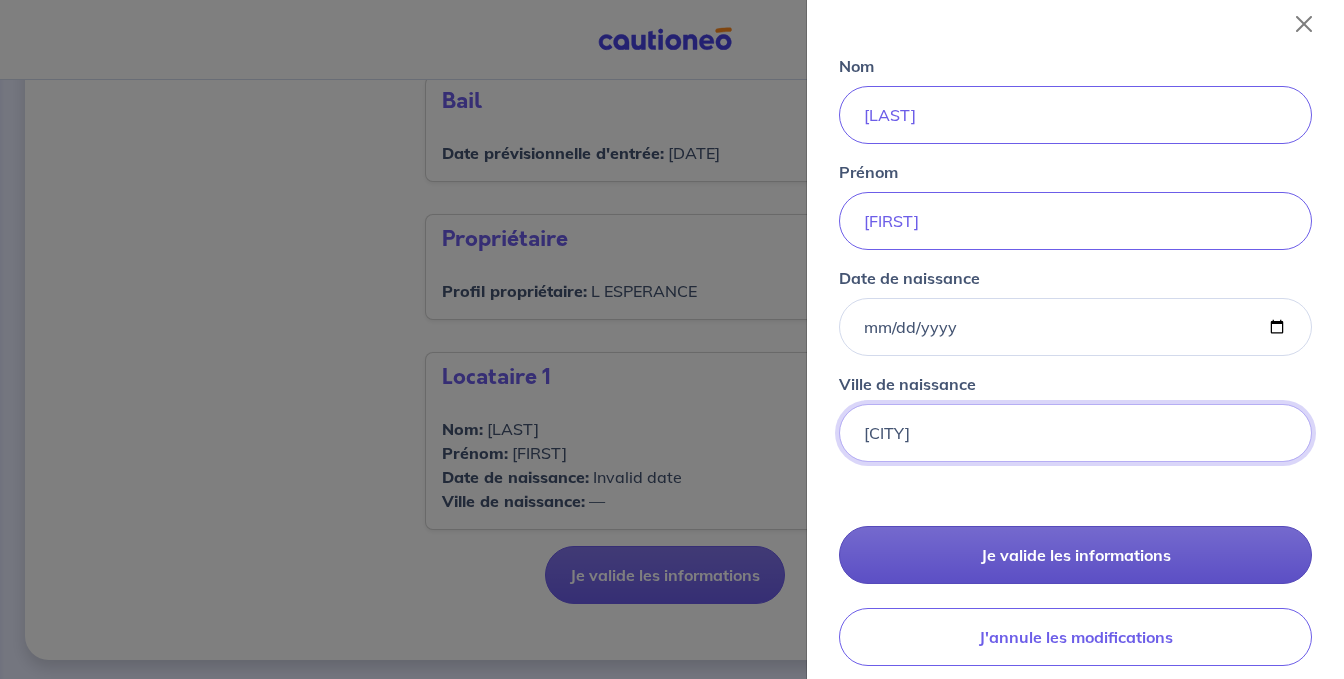 type on "[CITY]" 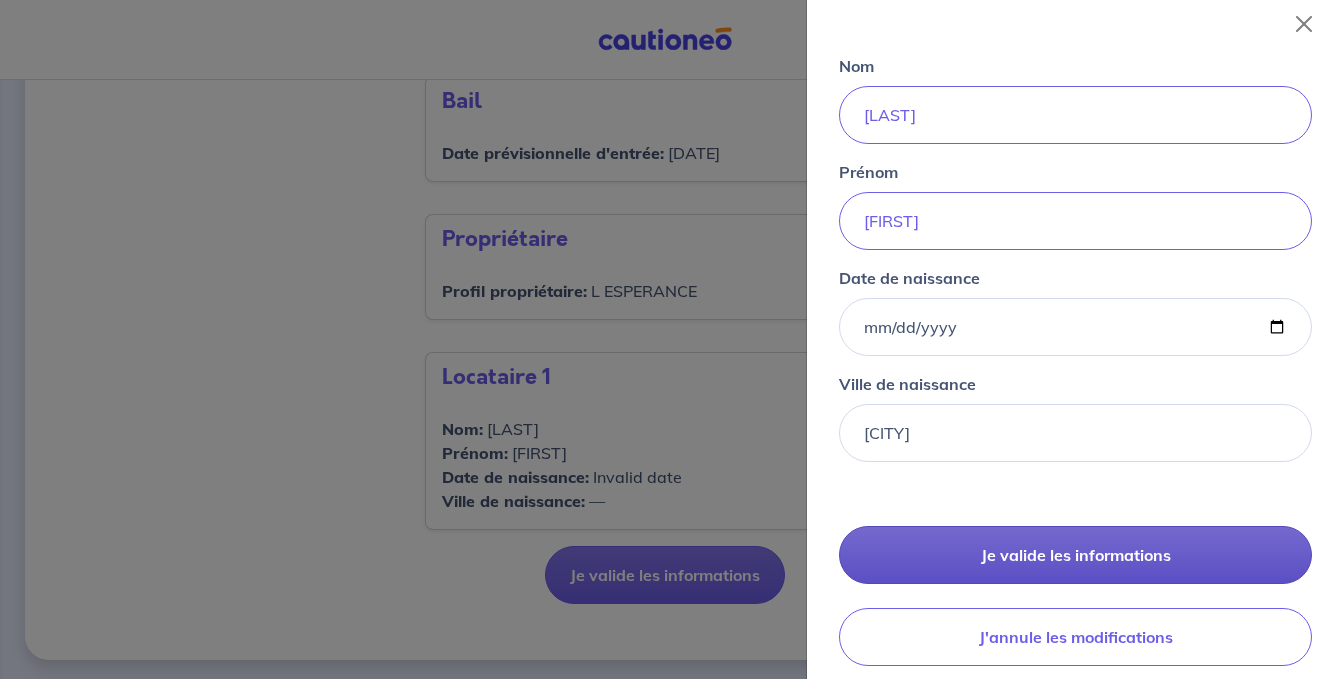 click on "Je valide les informations" at bounding box center [1075, 555] 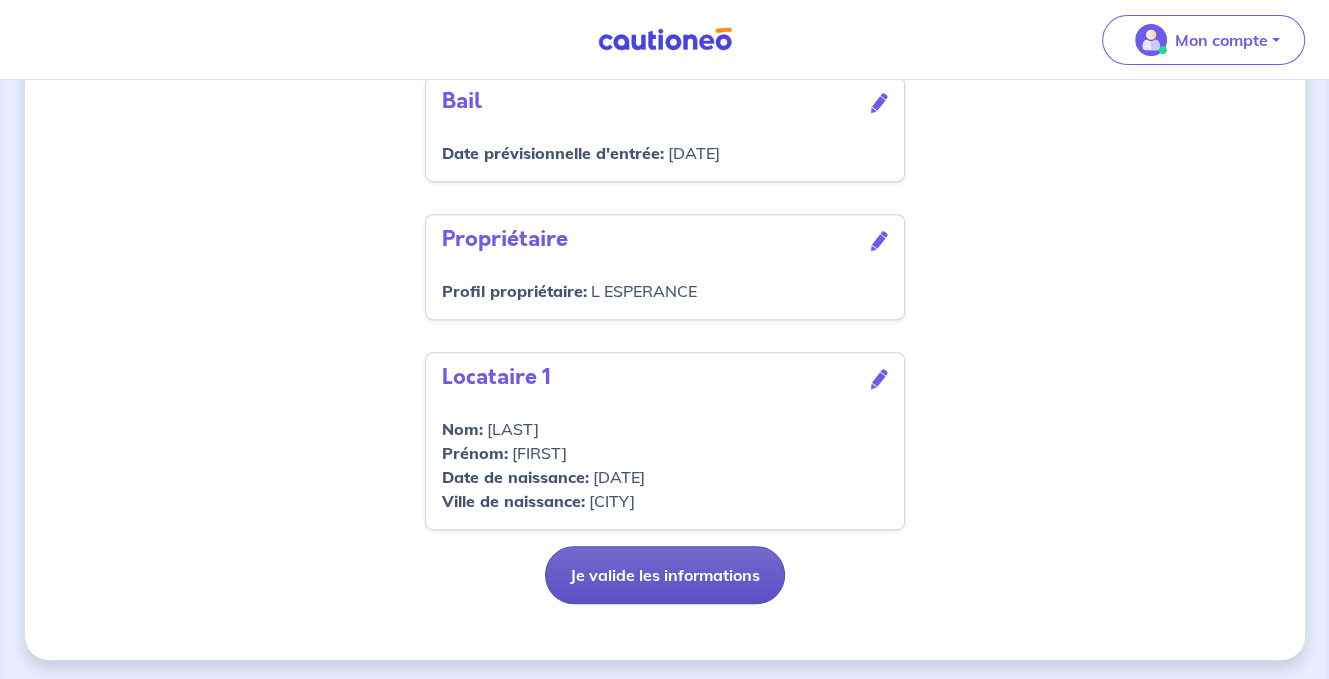 click on "Je valide les informations" at bounding box center (665, 575) 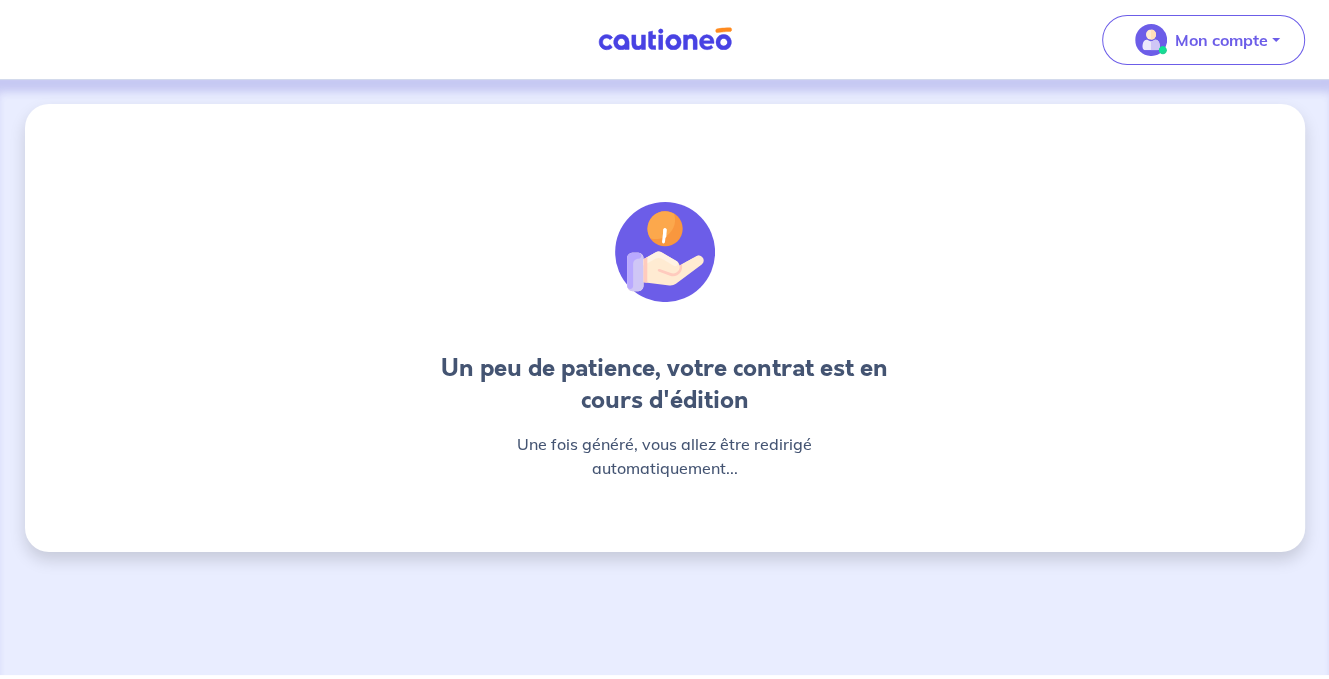 scroll, scrollTop: 0, scrollLeft: 0, axis: both 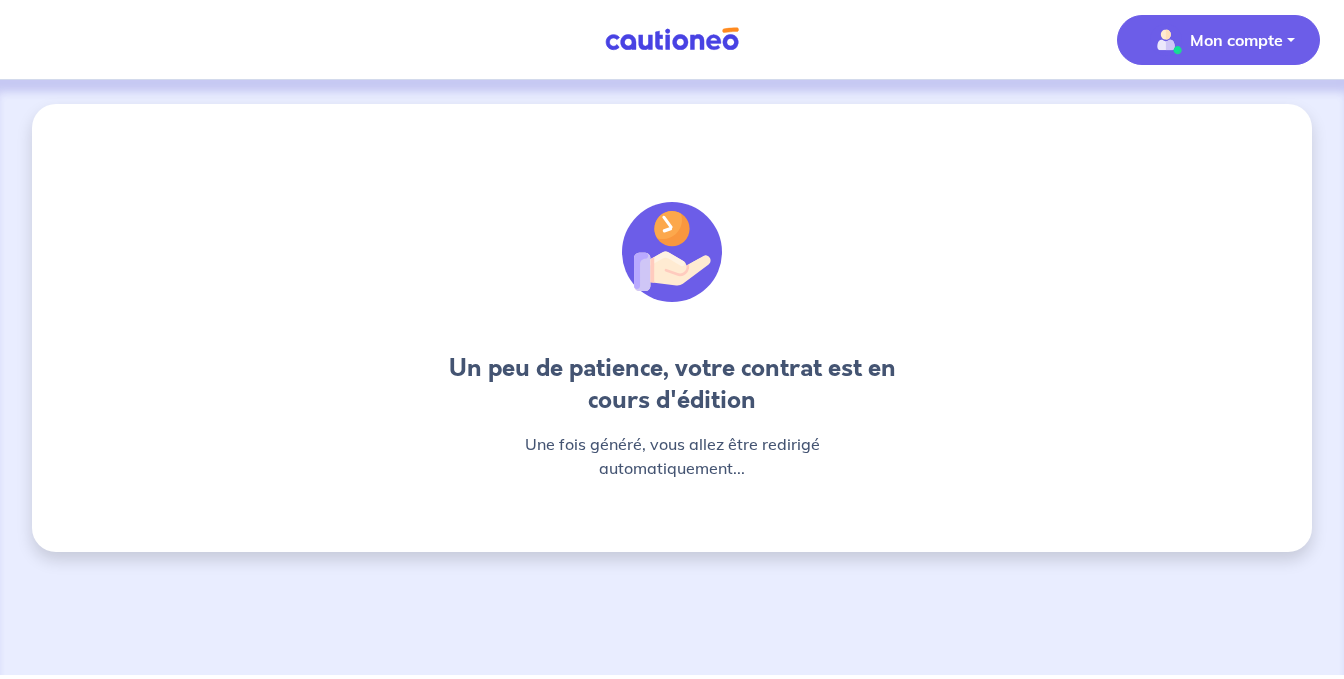 click on "Mon compte" at bounding box center (1236, 40) 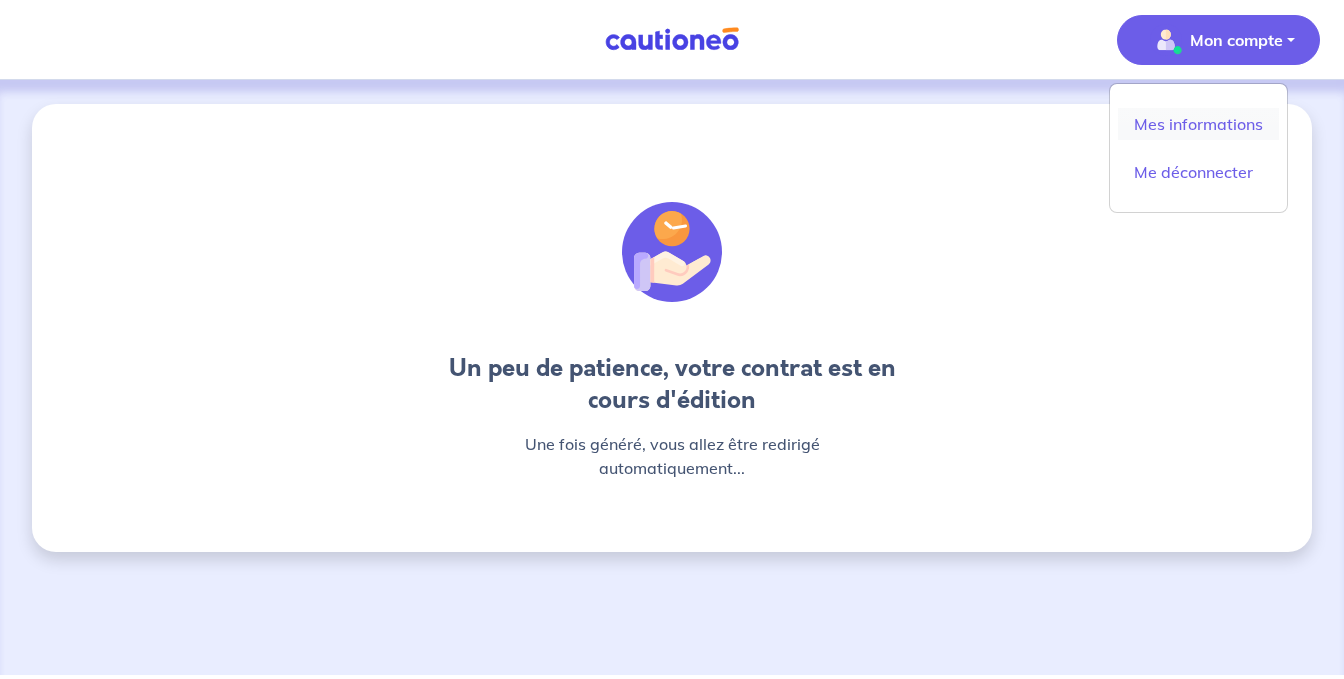 click on "Mes informations" at bounding box center (1198, 124) 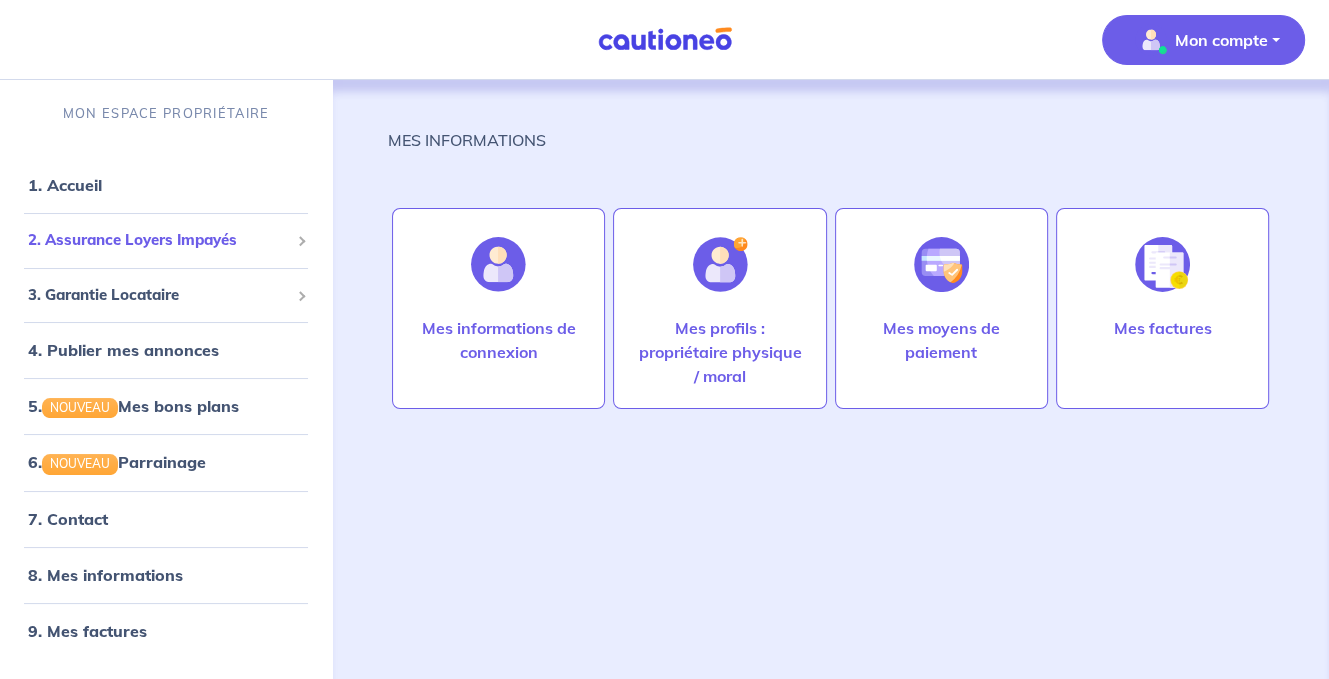 click on "2. Assurance Loyers Impayés" at bounding box center [158, 240] 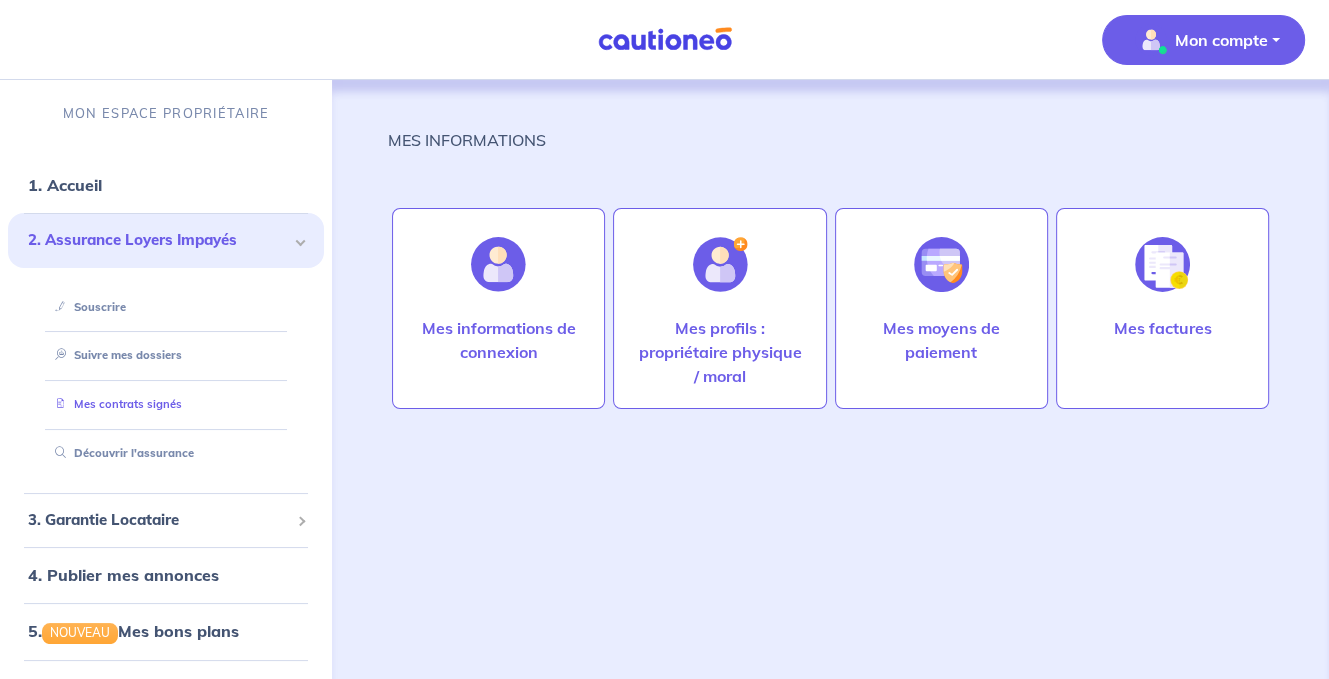 click on "Mes contrats signés" at bounding box center (114, 404) 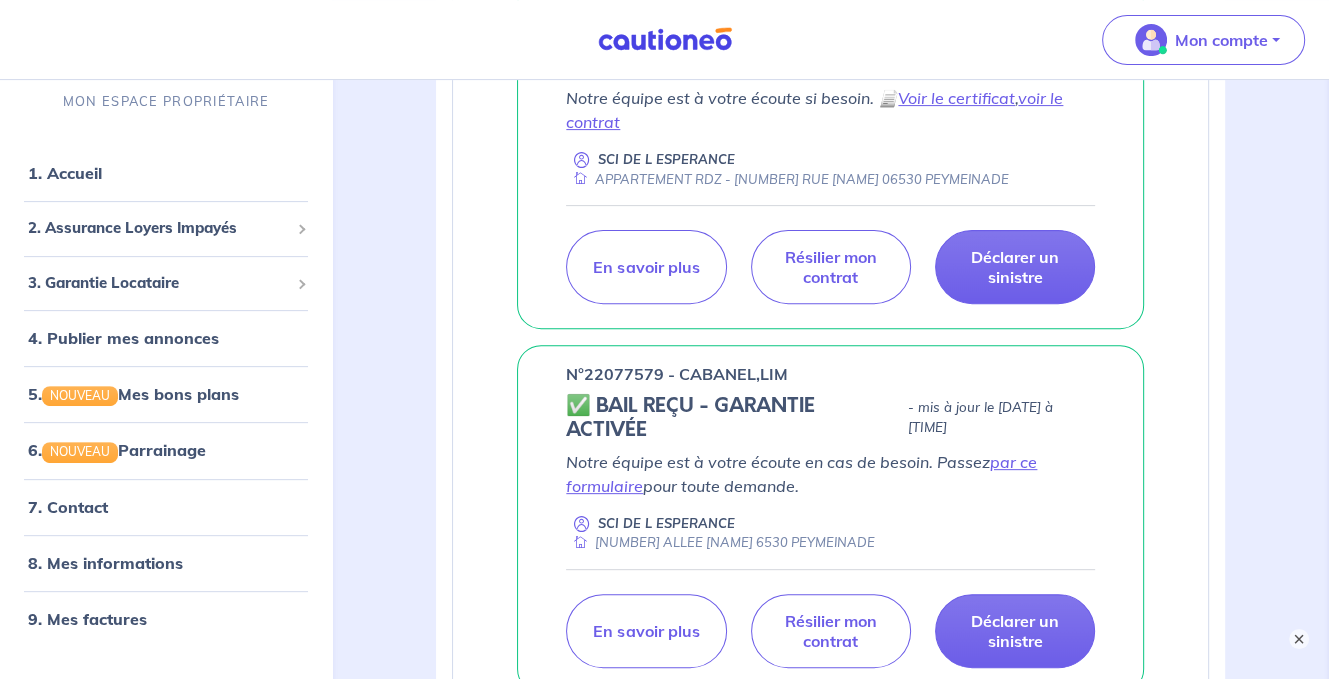 scroll, scrollTop: 495, scrollLeft: 0, axis: vertical 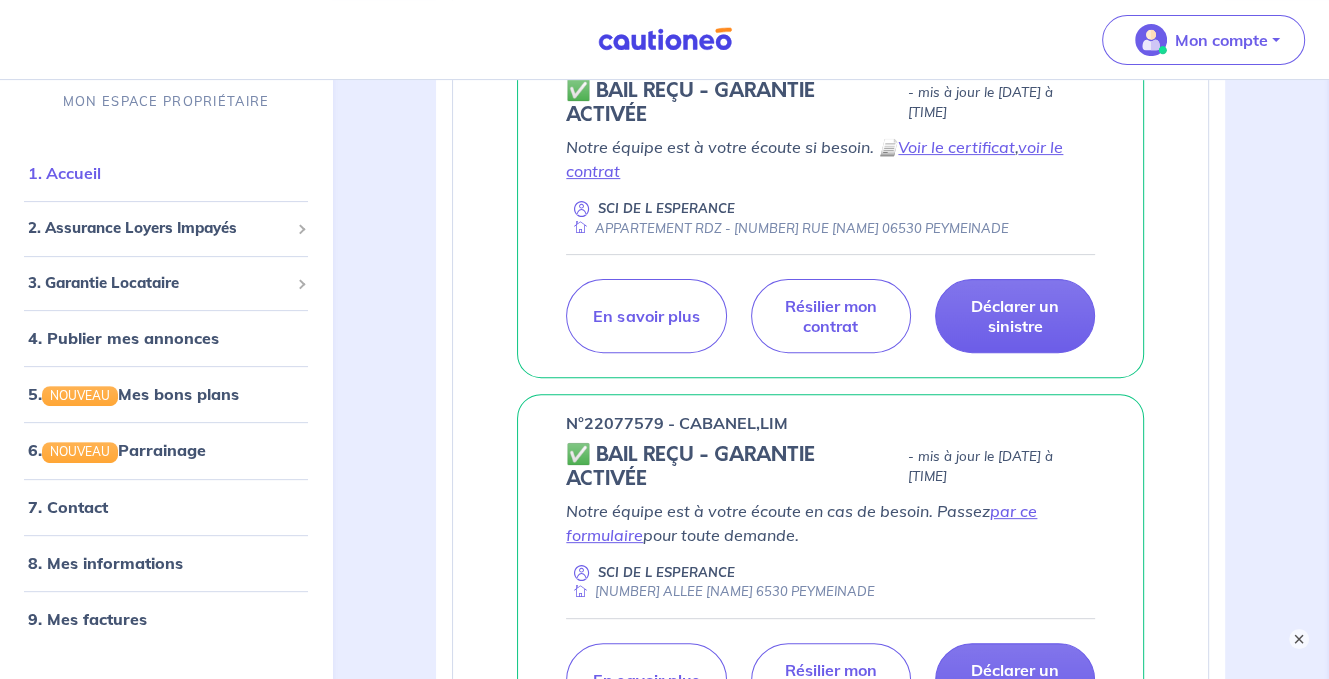click on "1. Accueil" at bounding box center (64, 173) 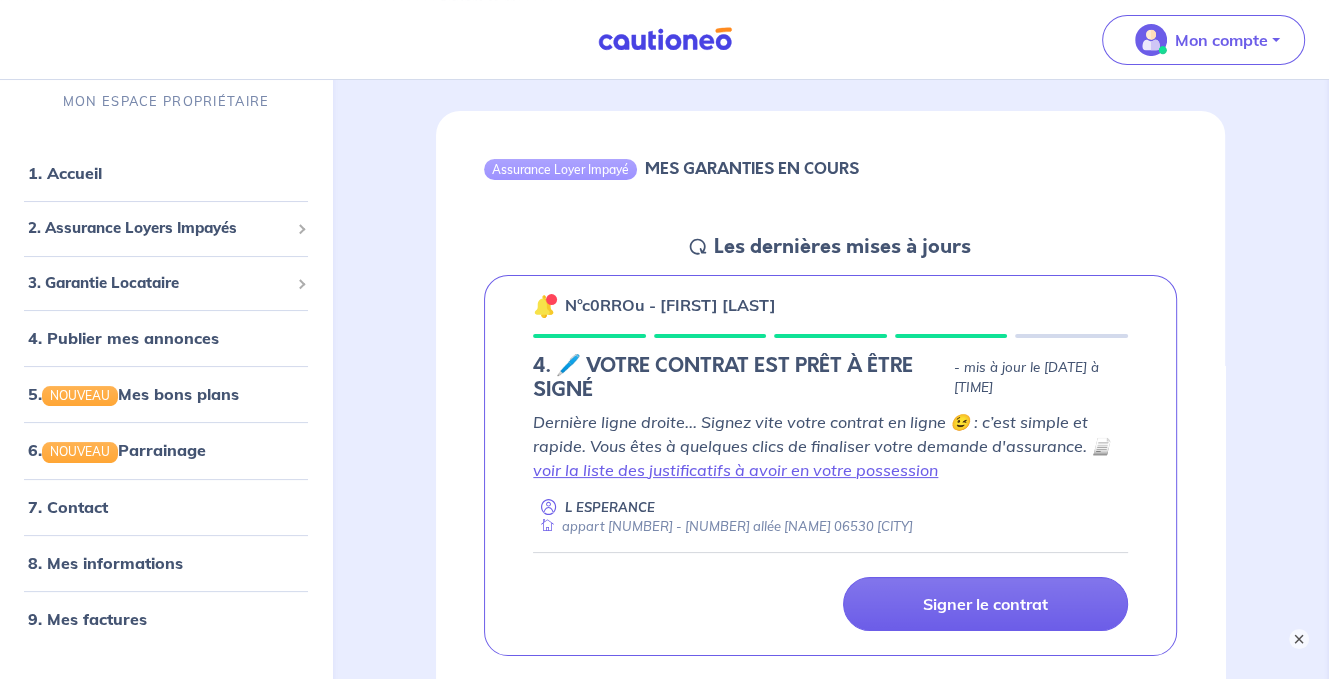 scroll, scrollTop: 200, scrollLeft: 0, axis: vertical 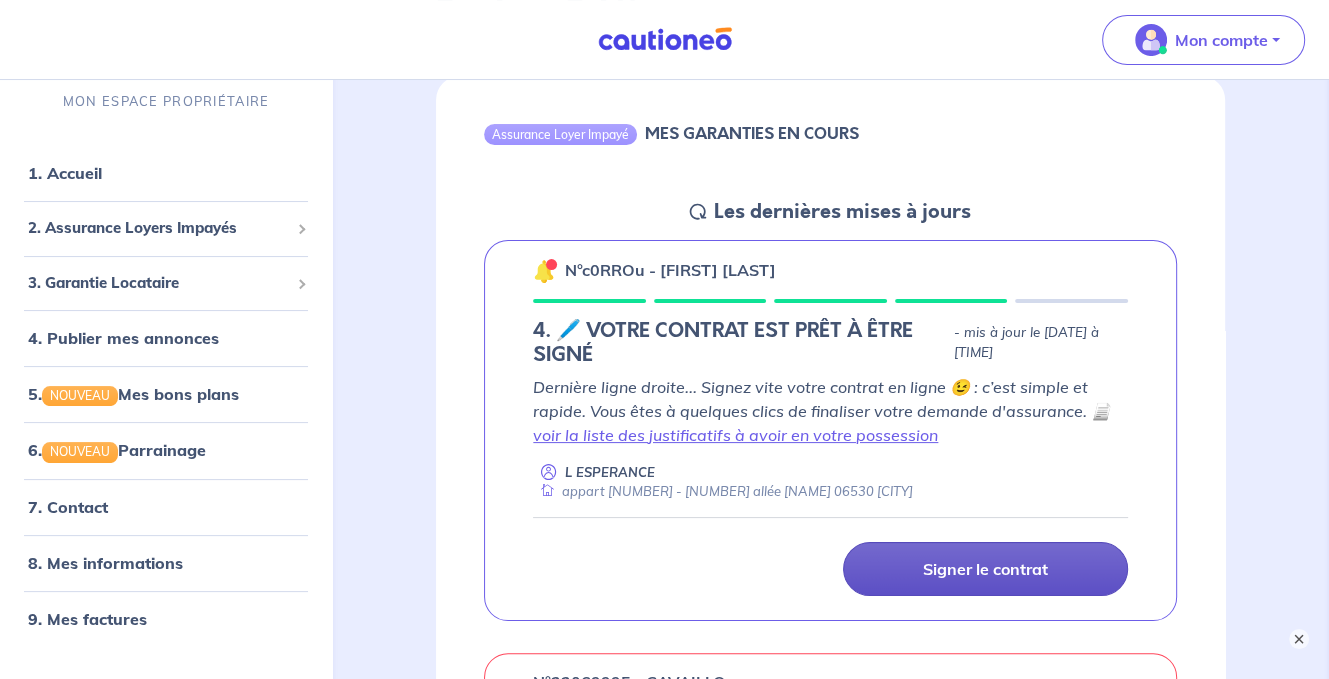 click on "Signer le contrat" at bounding box center (985, 569) 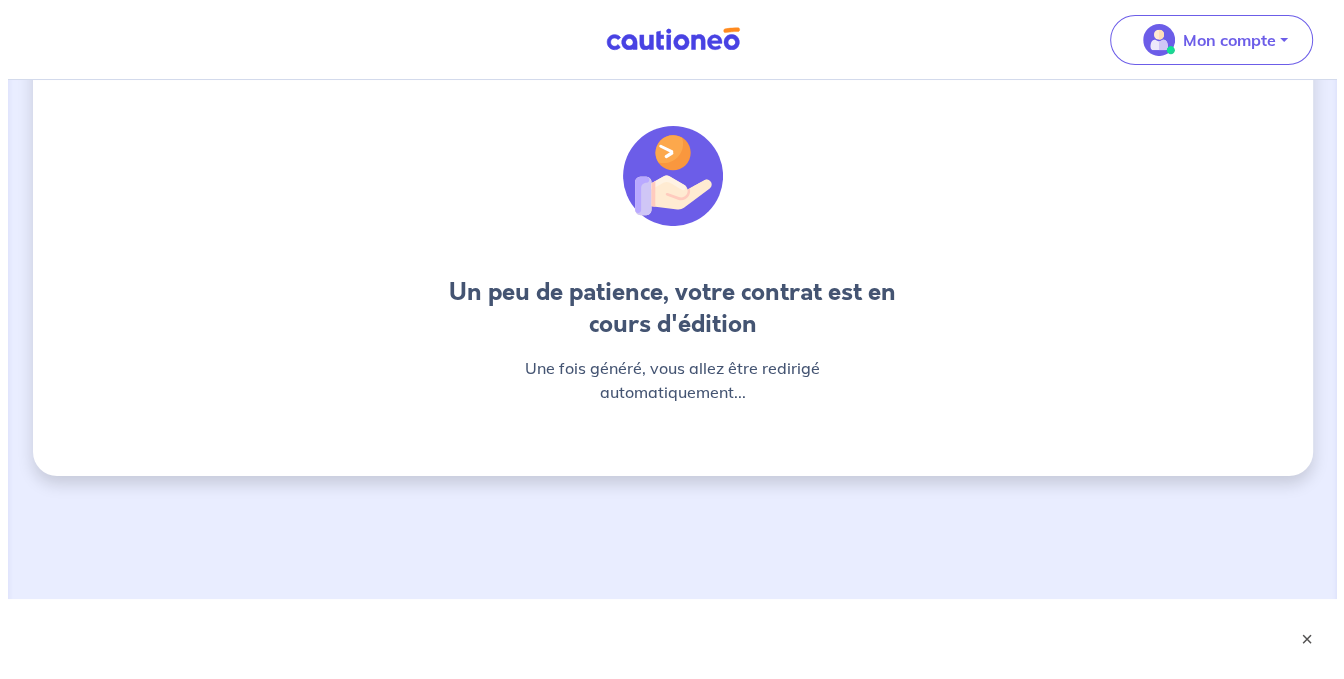 scroll, scrollTop: 0, scrollLeft: 0, axis: both 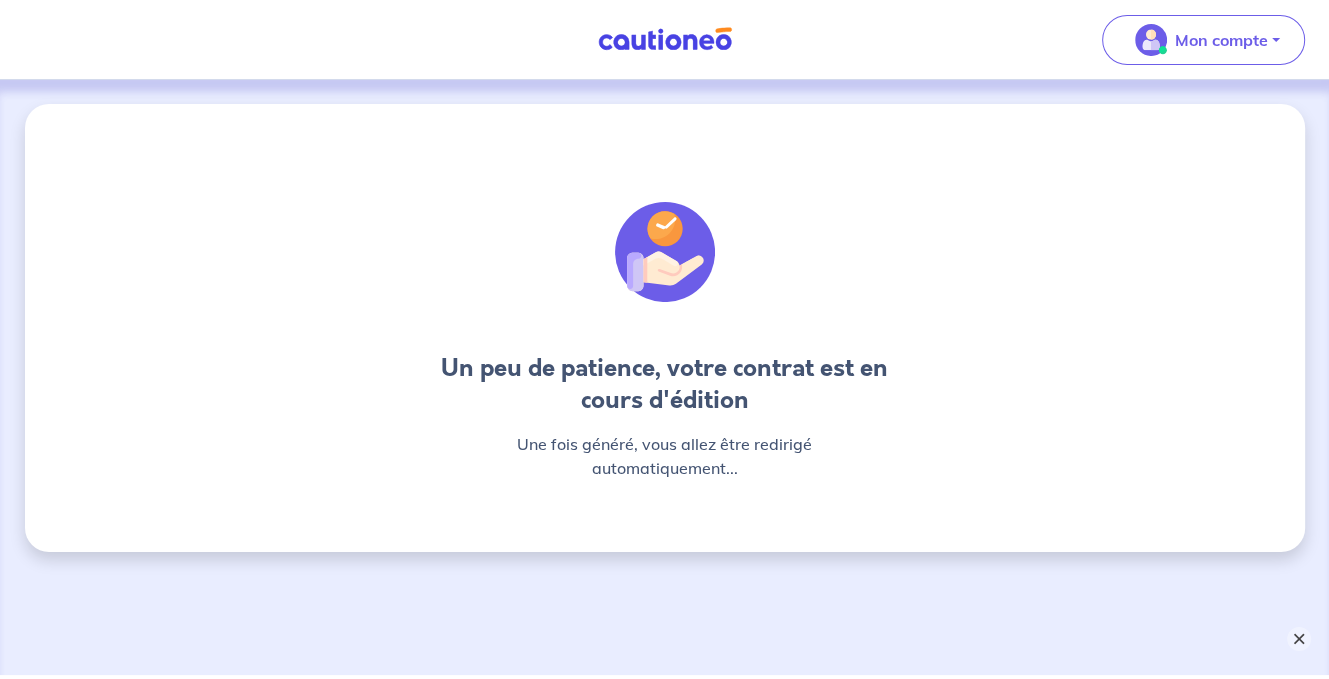 click on "×" at bounding box center (1299, 639) 